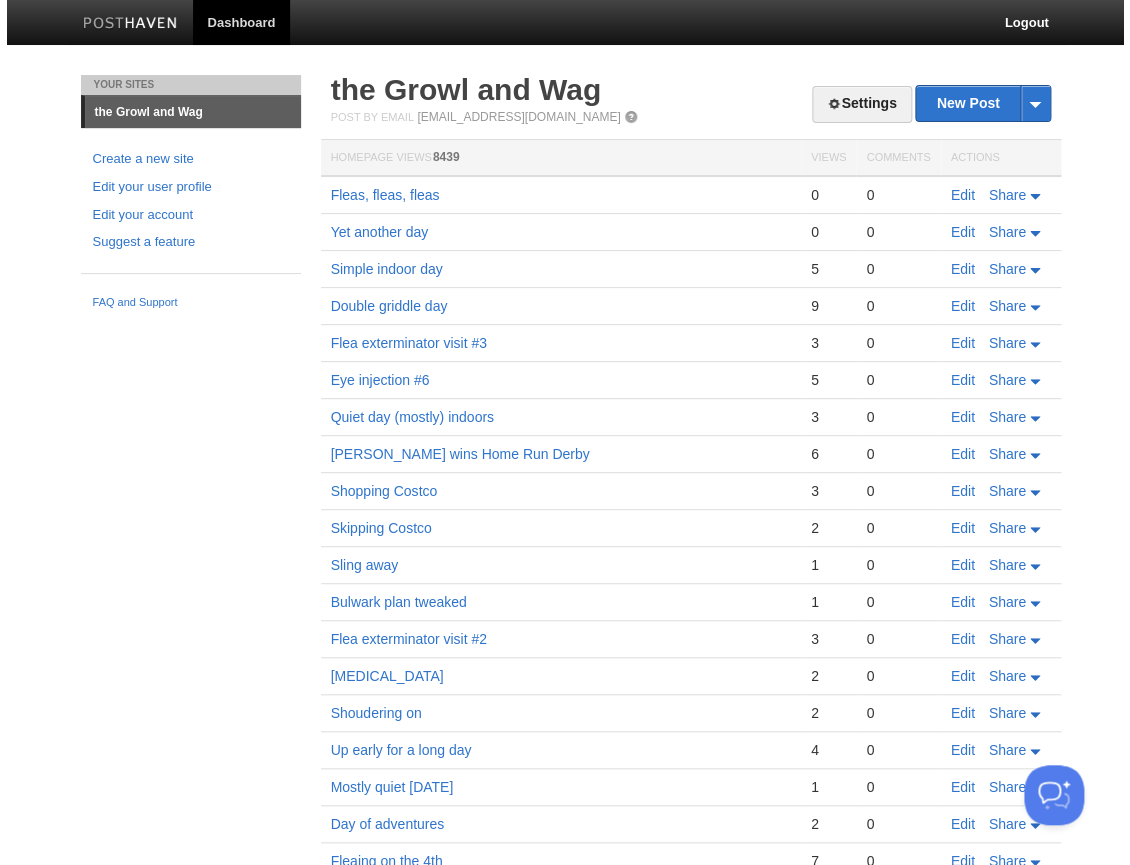 scroll, scrollTop: 0, scrollLeft: 0, axis: both 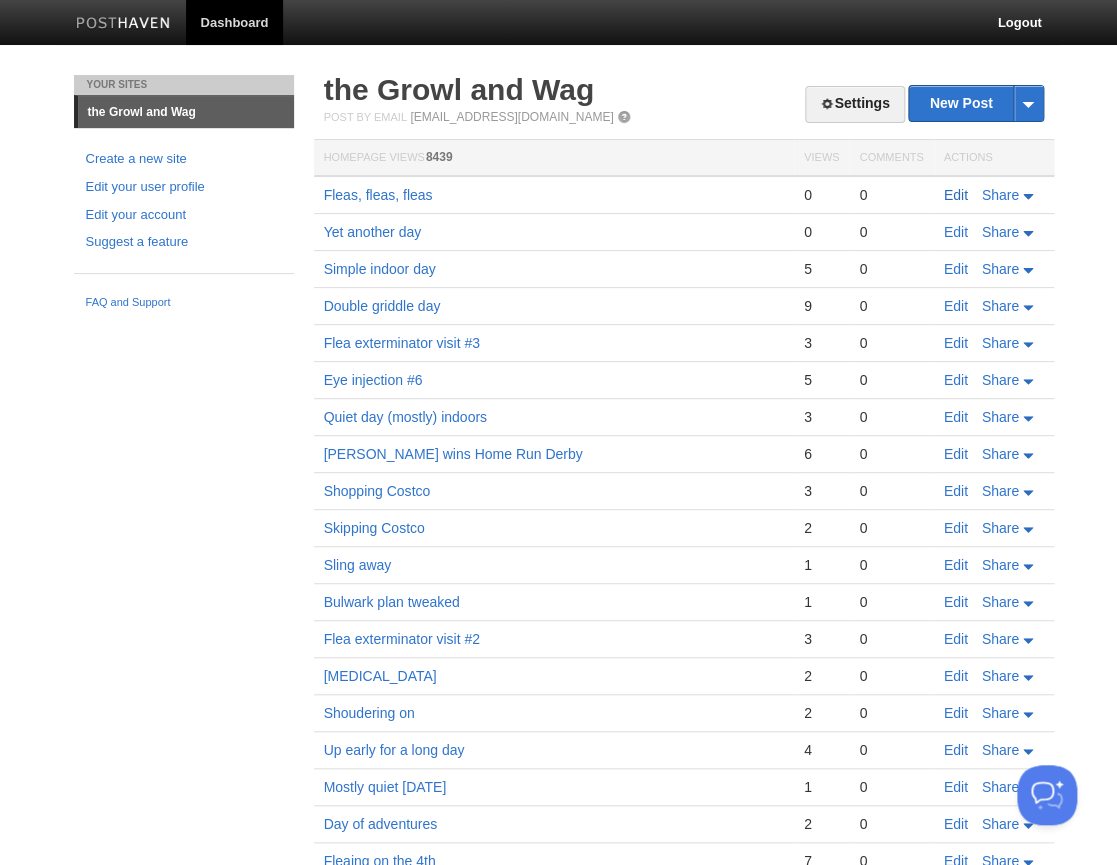 click on "Edit" at bounding box center (956, 195) 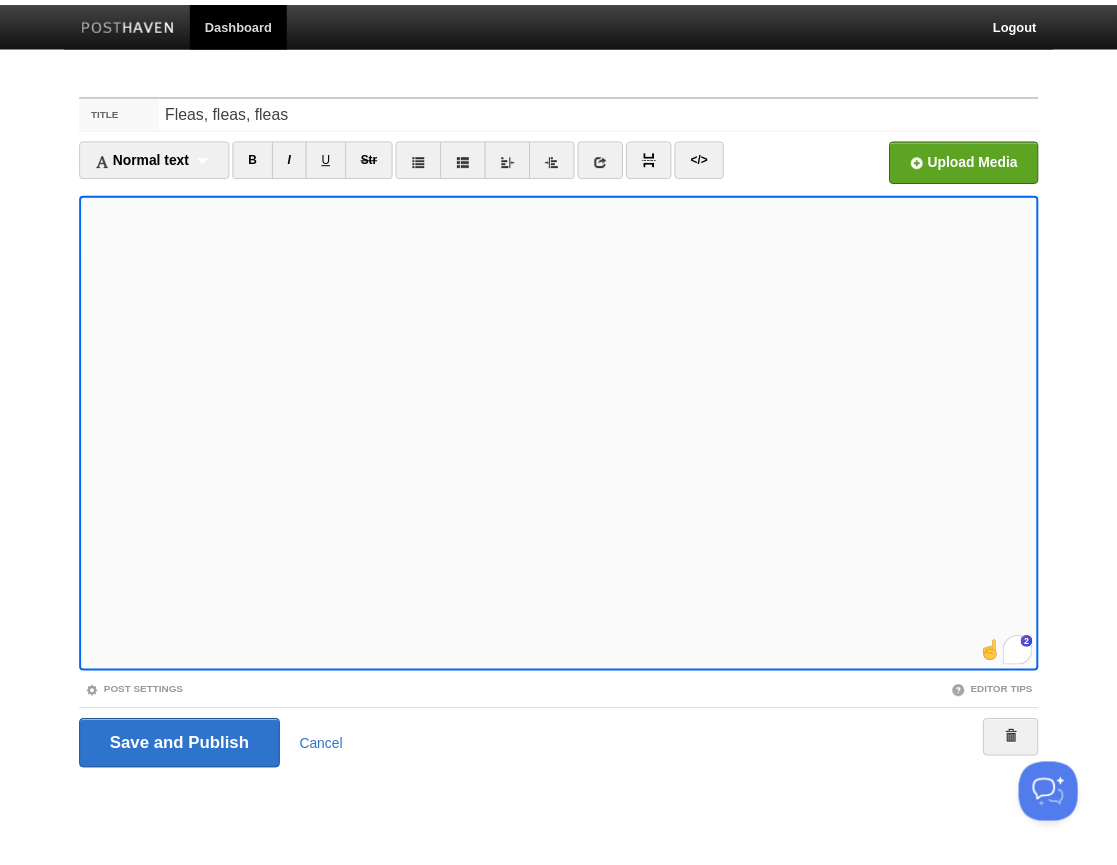 scroll, scrollTop: 46, scrollLeft: 0, axis: vertical 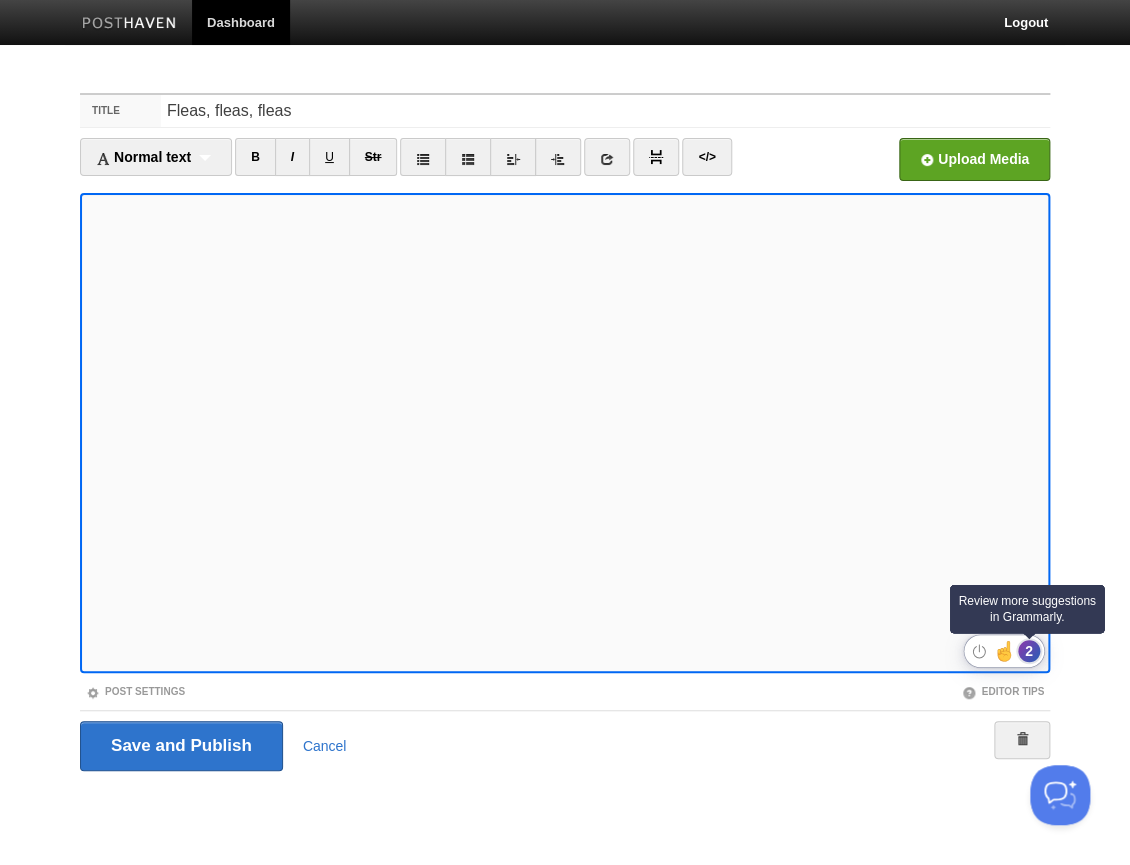 click on "2" 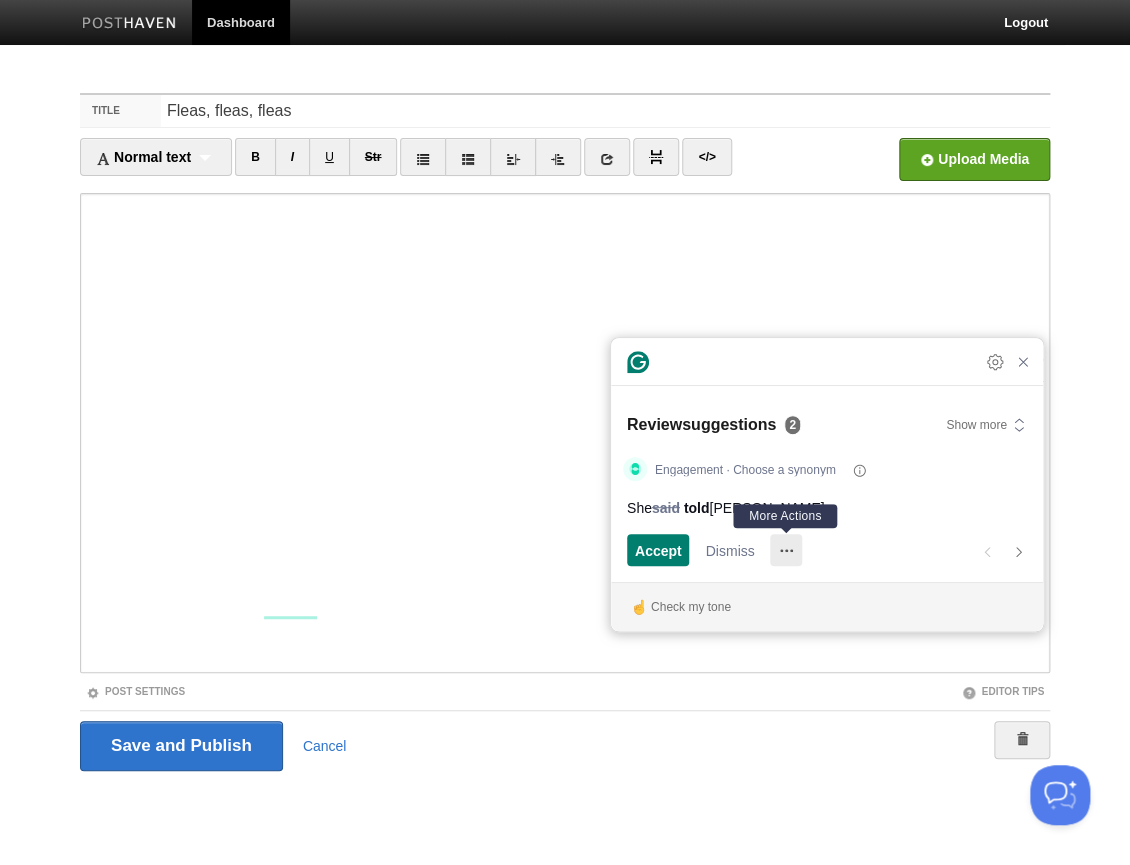 click 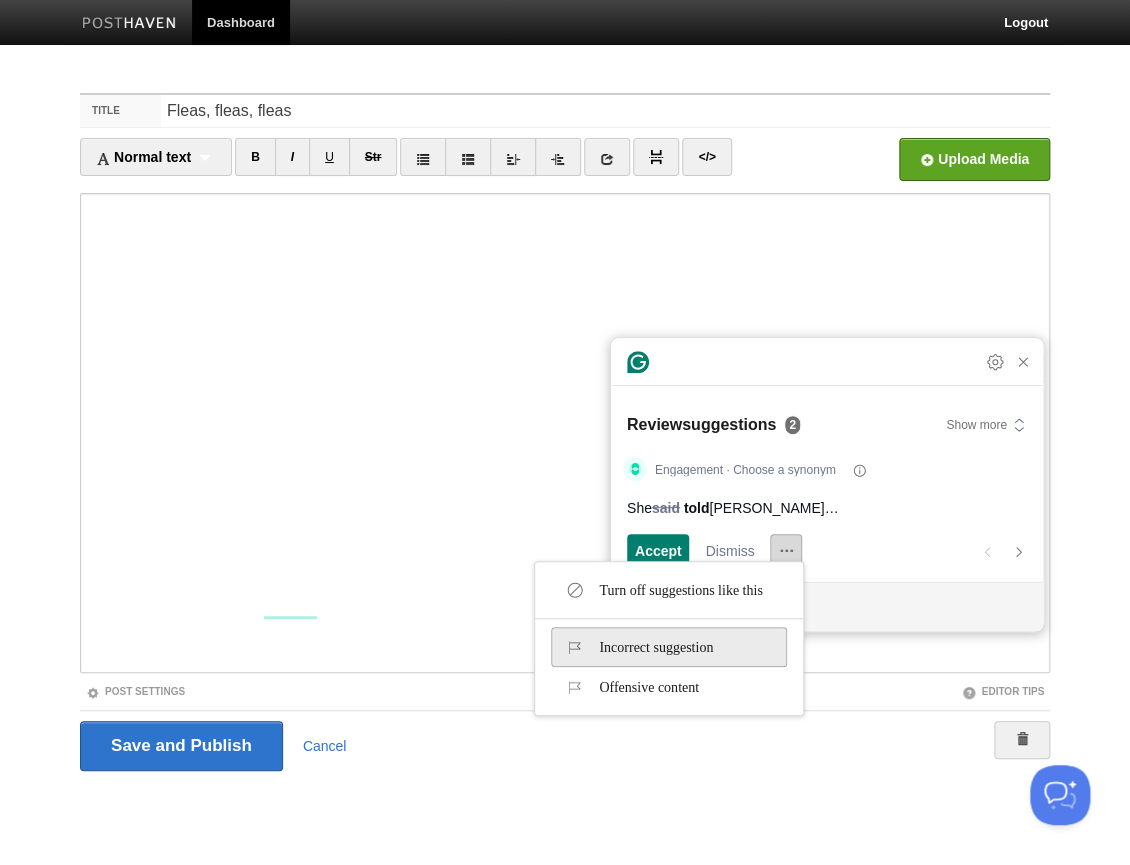click on "Incorrect suggestion" at bounding box center (638, 647) 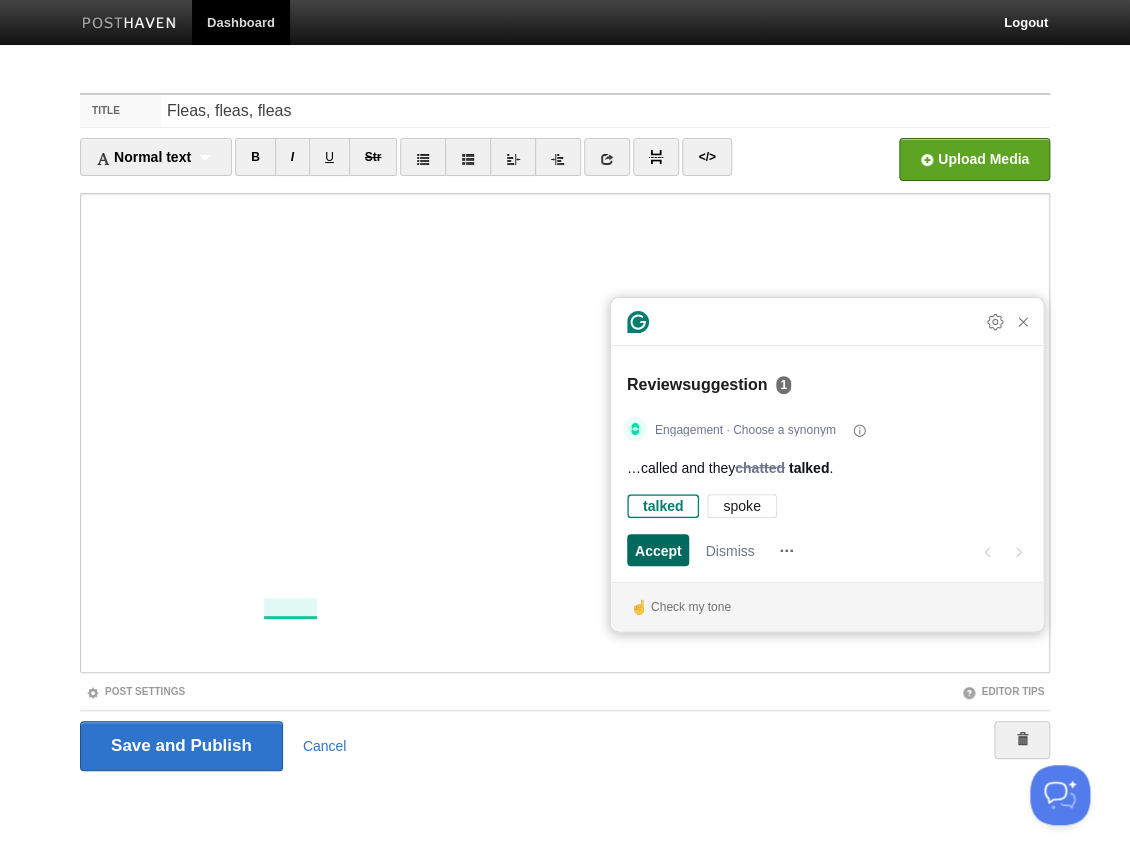 click on "Accept" at bounding box center [658, 550] 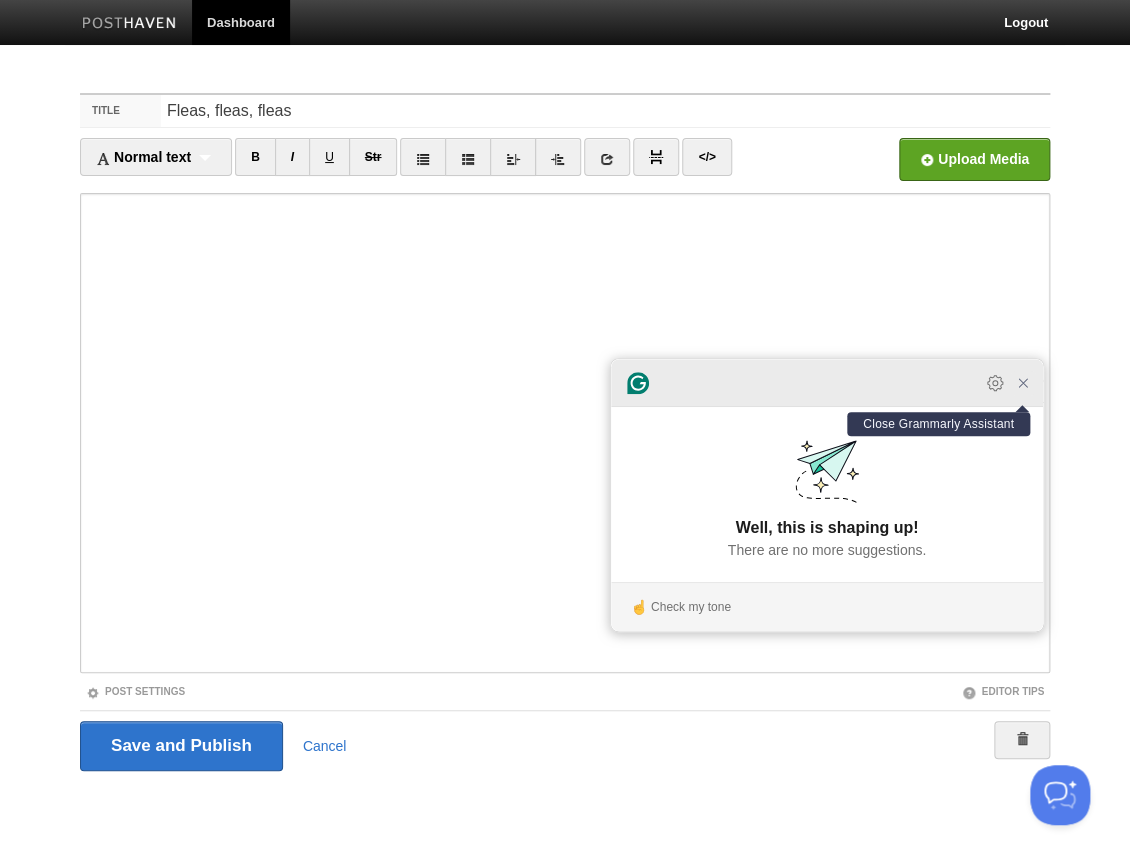 click 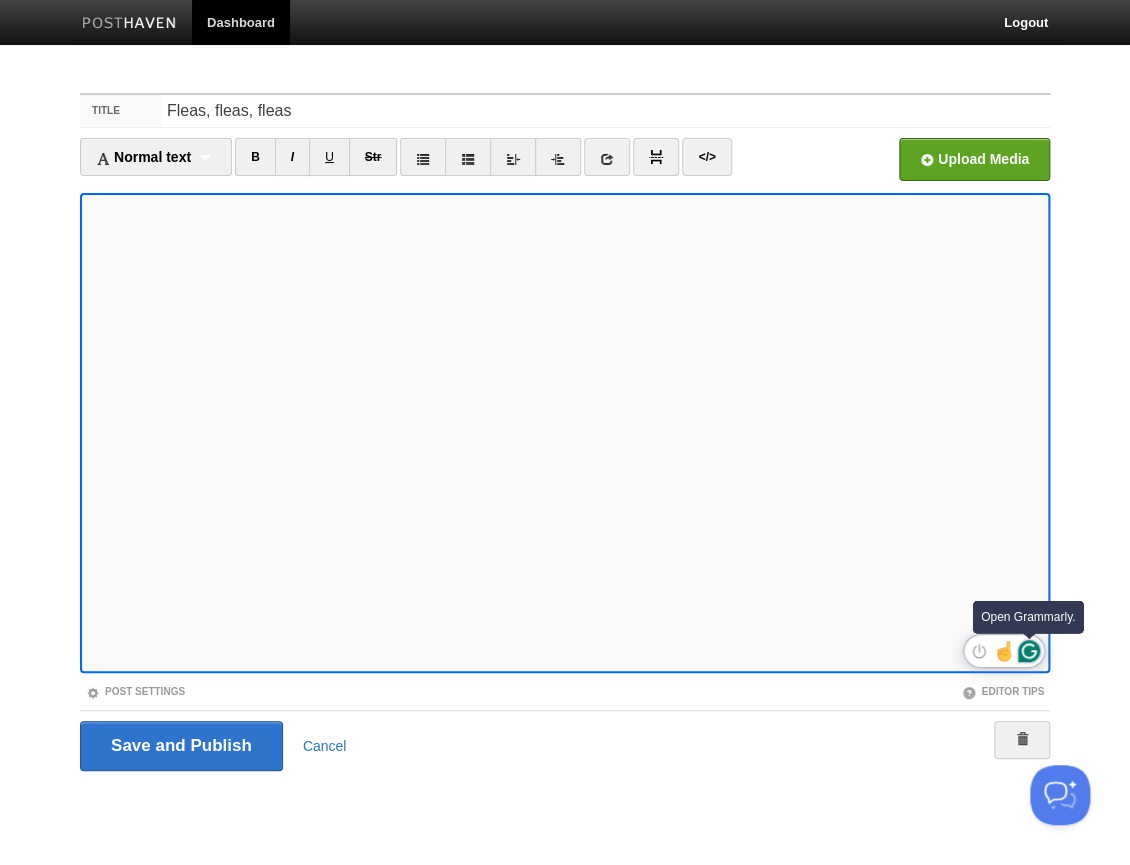 click 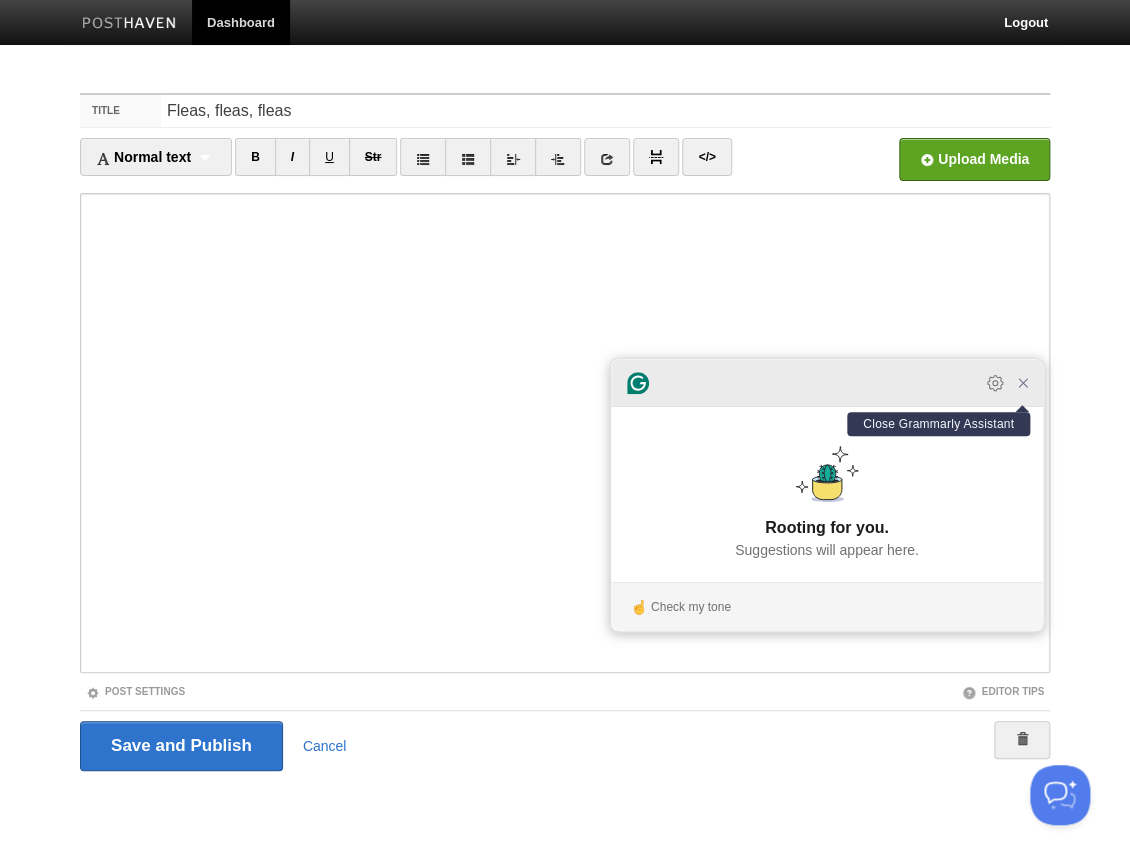 click 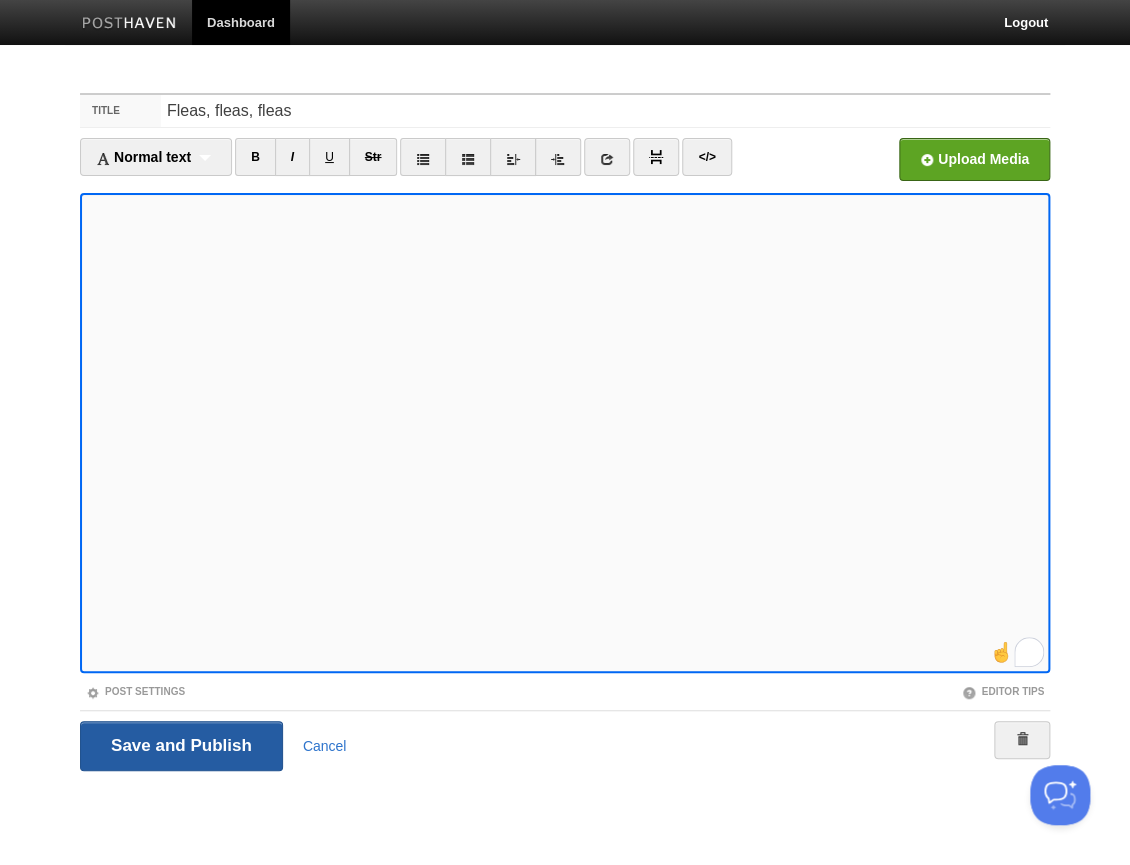 click on "Save and Publish" at bounding box center (181, 746) 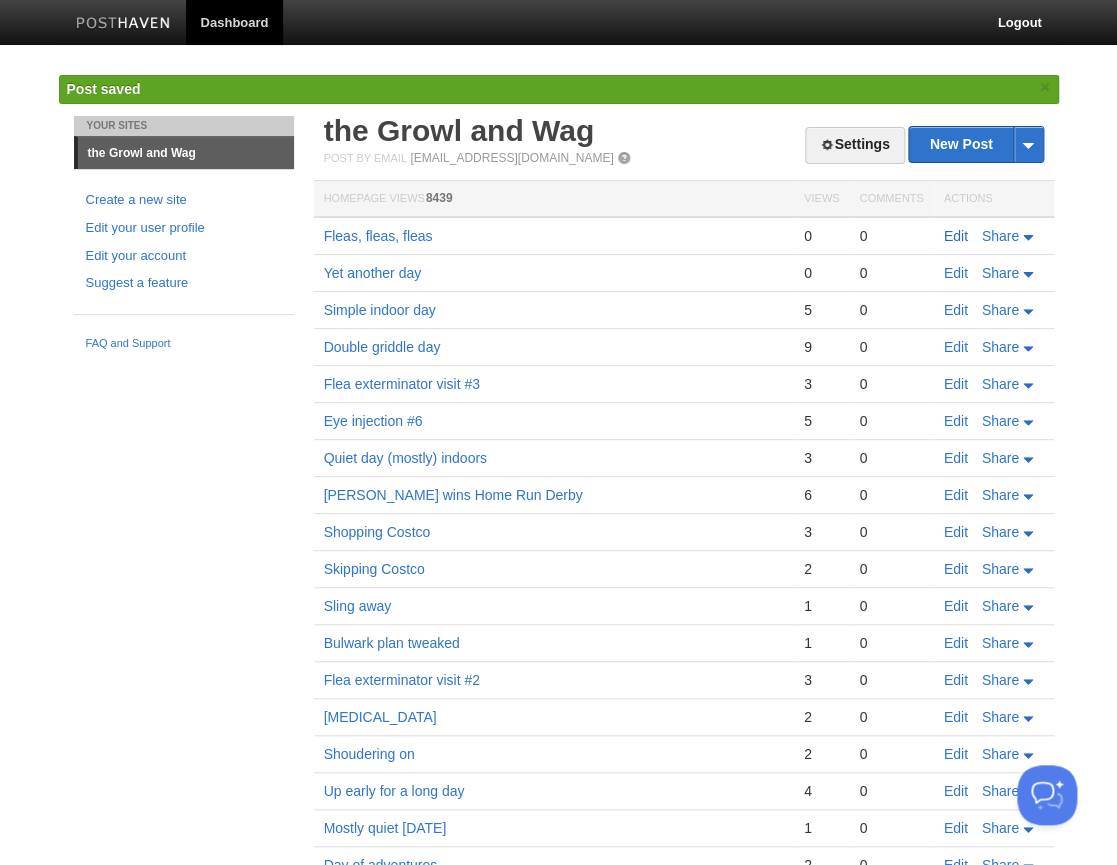 click on "Edit" at bounding box center [956, 236] 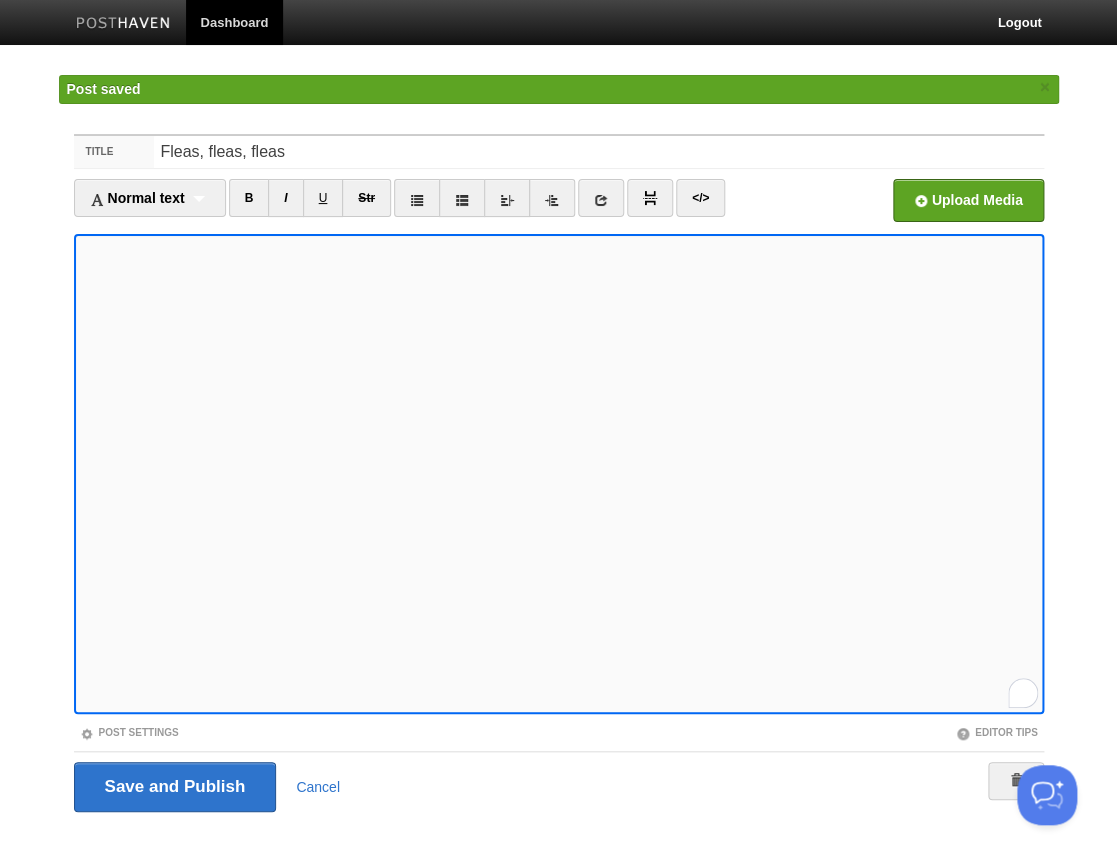 scroll, scrollTop: 20, scrollLeft: 0, axis: vertical 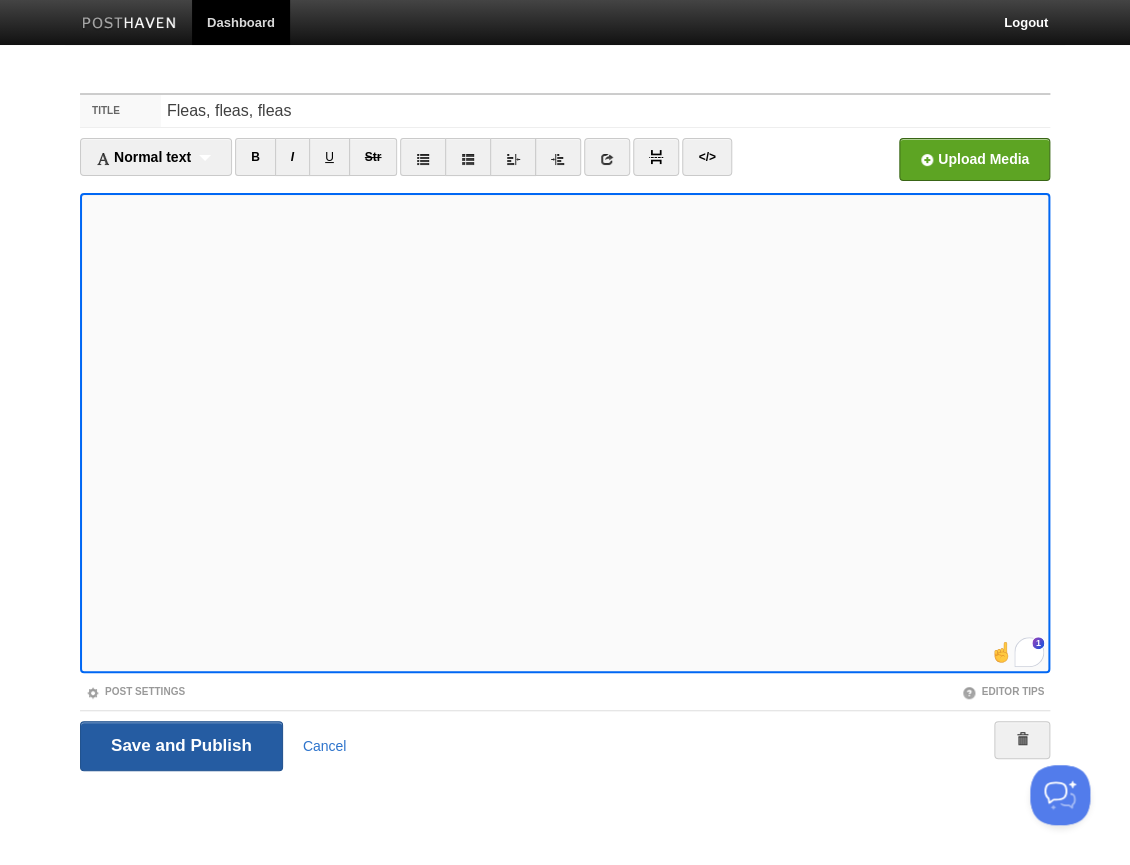 click on "Save and Publish" at bounding box center [181, 746] 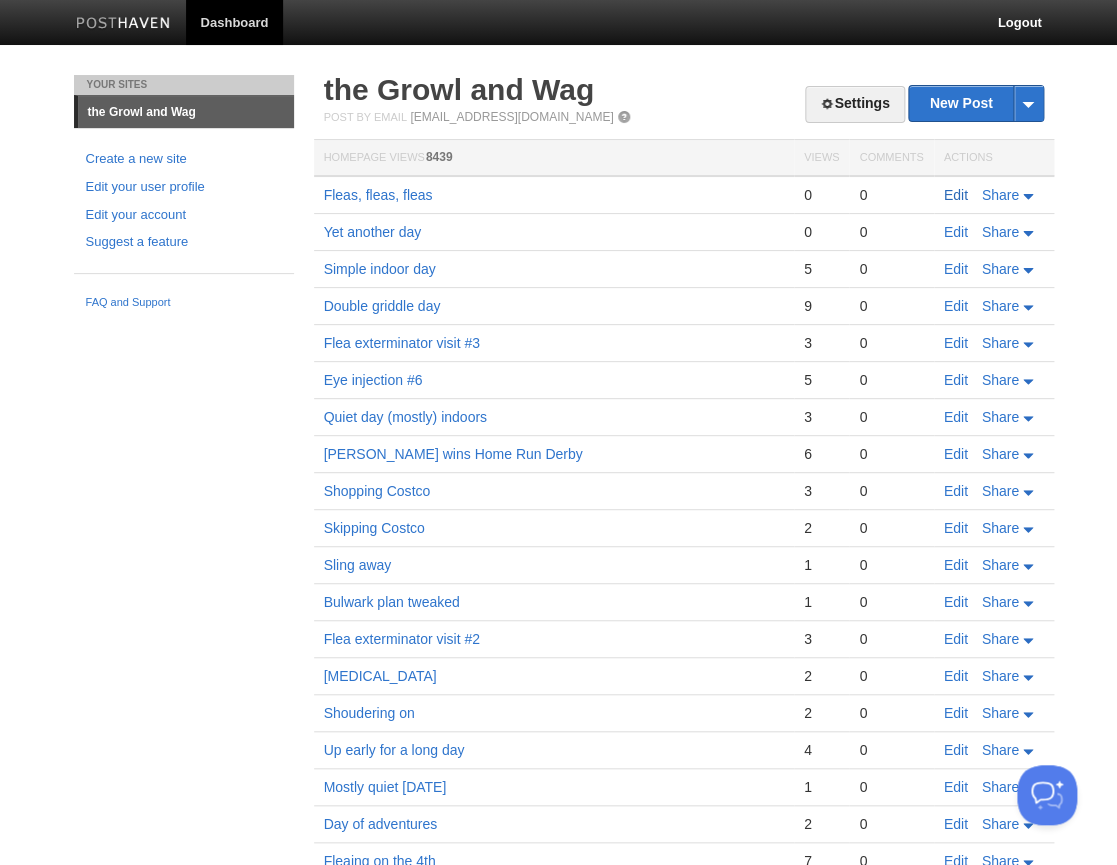 click on "Edit" at bounding box center [956, 195] 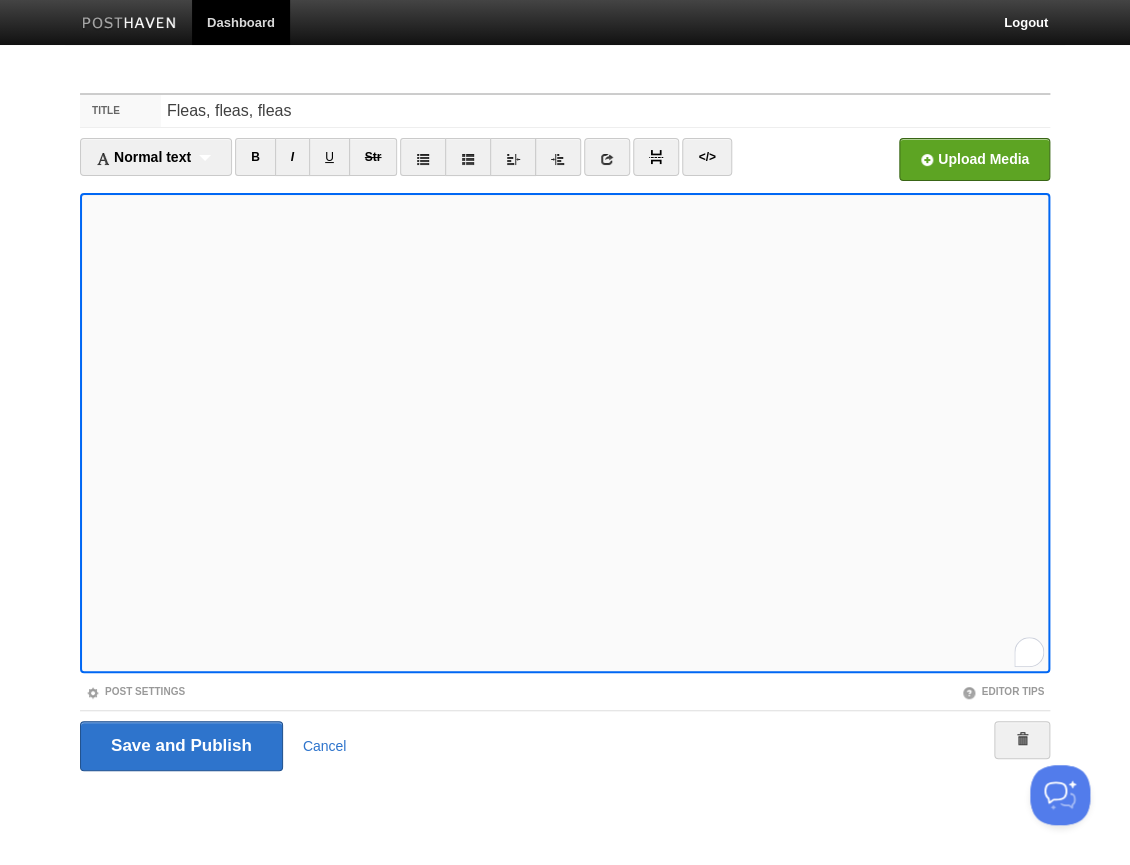 scroll, scrollTop: 46, scrollLeft: 0, axis: vertical 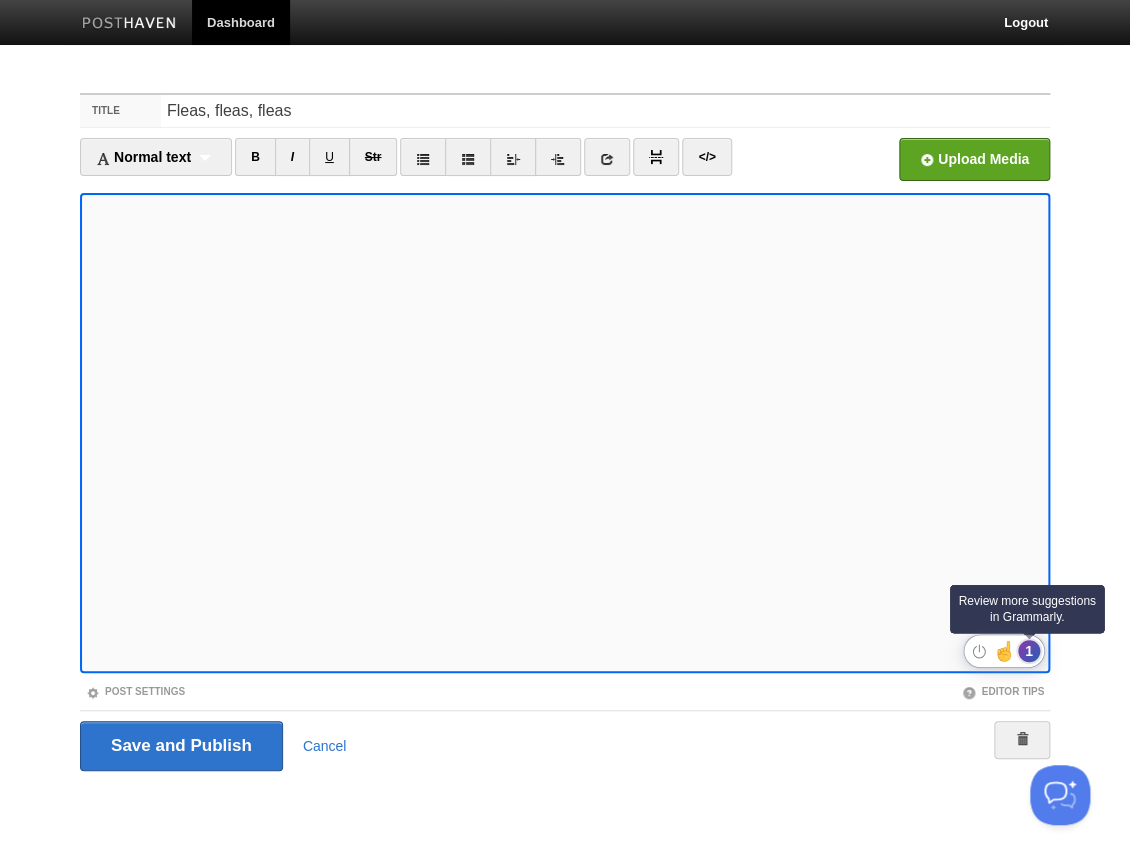 click on "1" 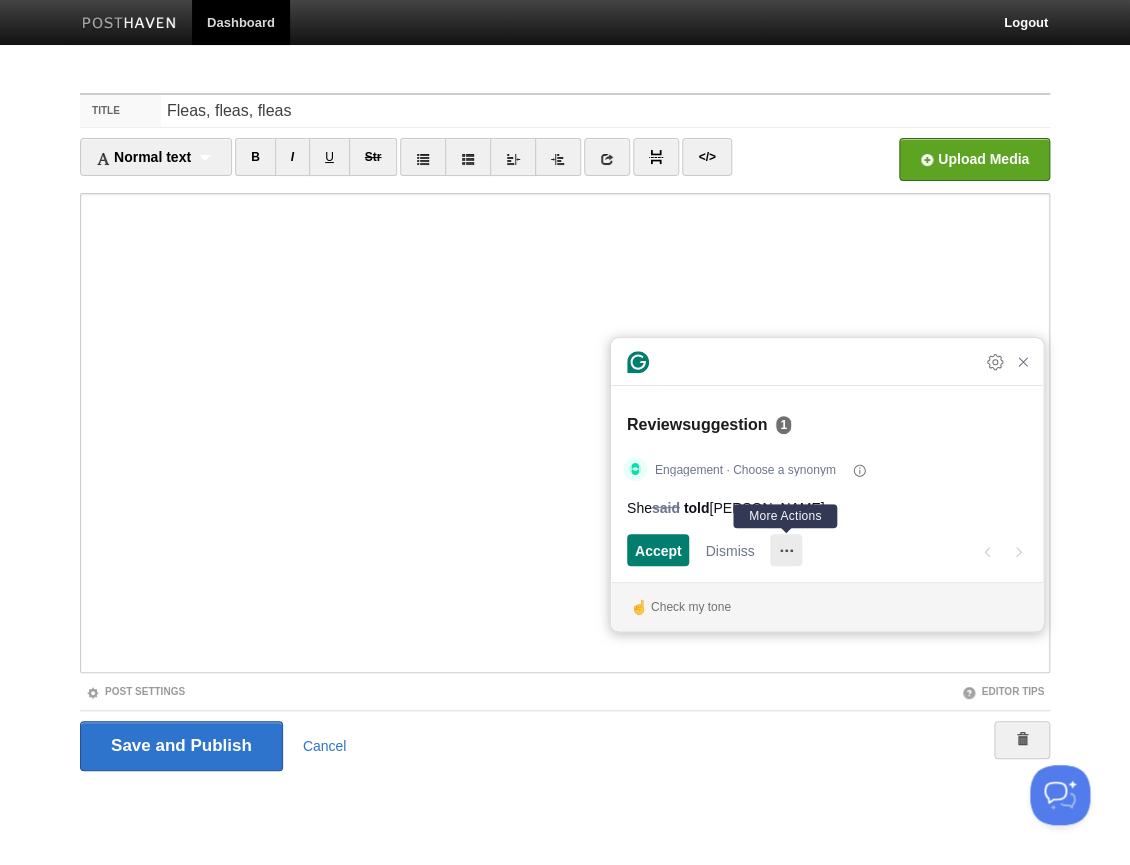 click 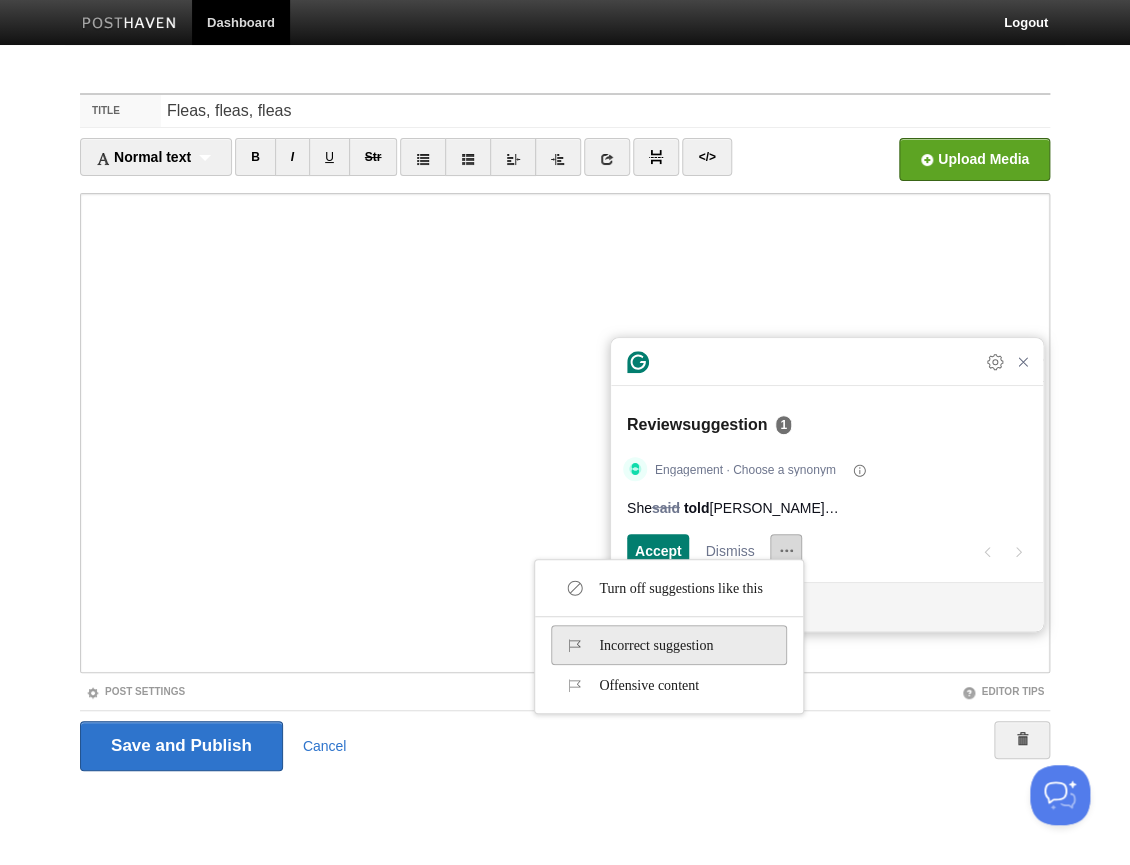click on "Incorrect suggestion" at bounding box center [638, 645] 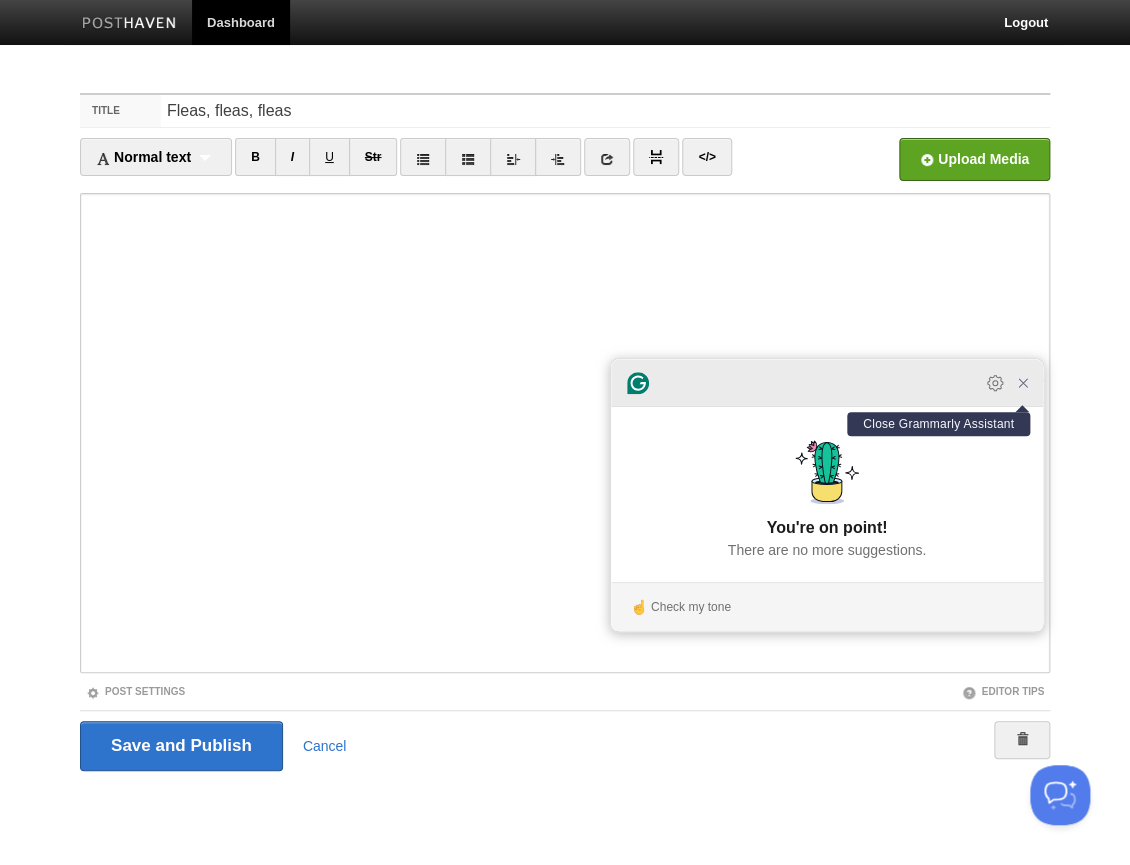 click 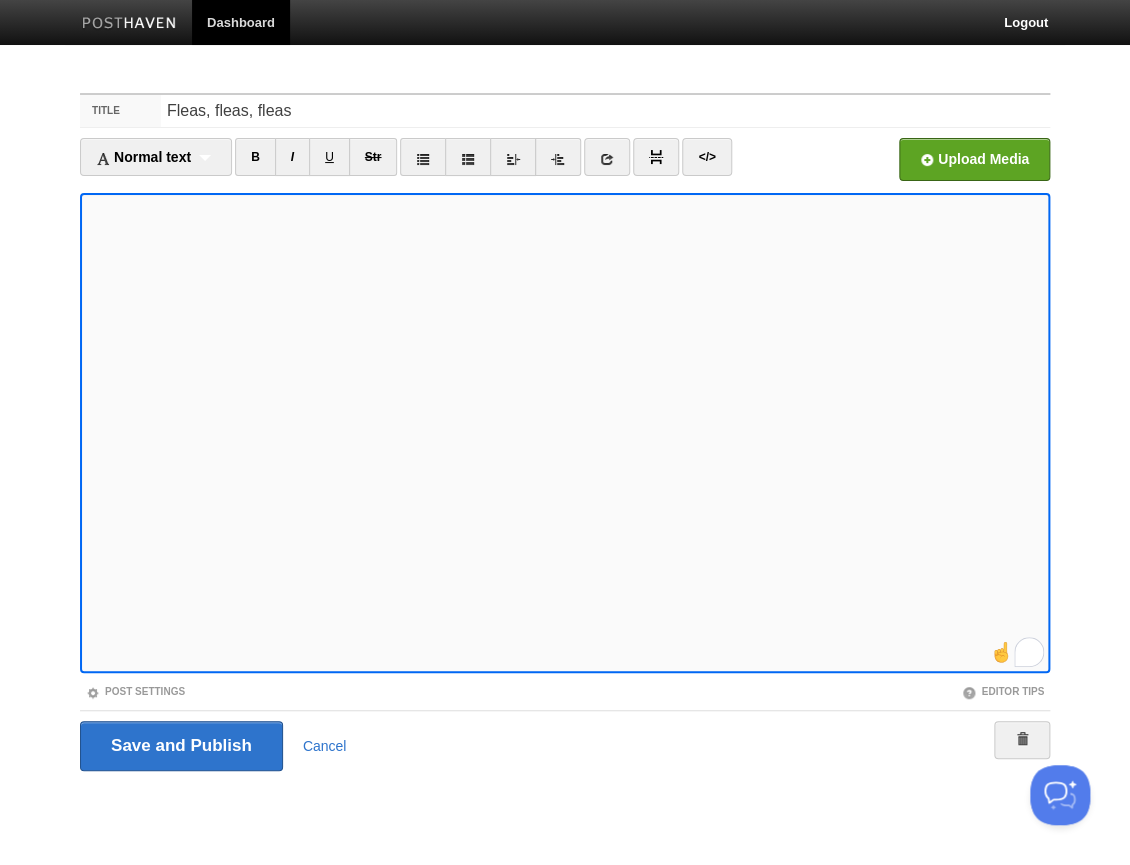 scroll, scrollTop: 0, scrollLeft: 0, axis: both 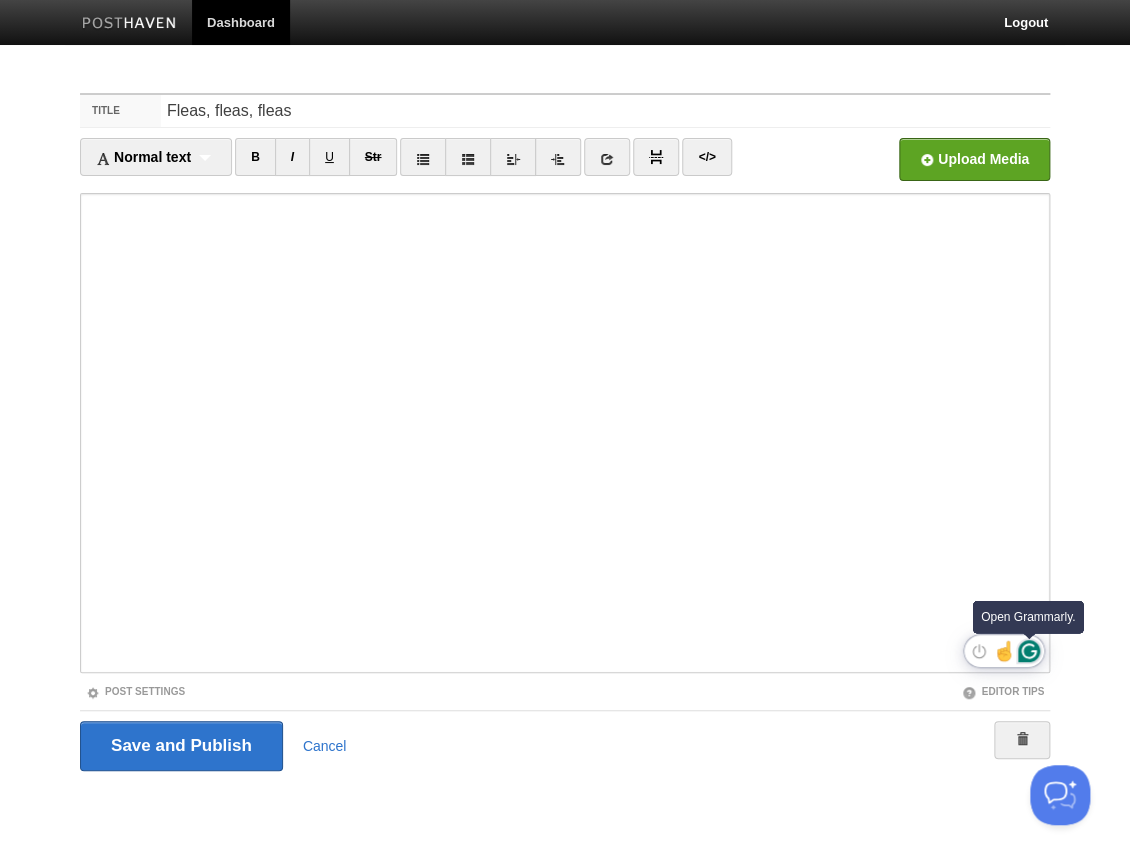 click 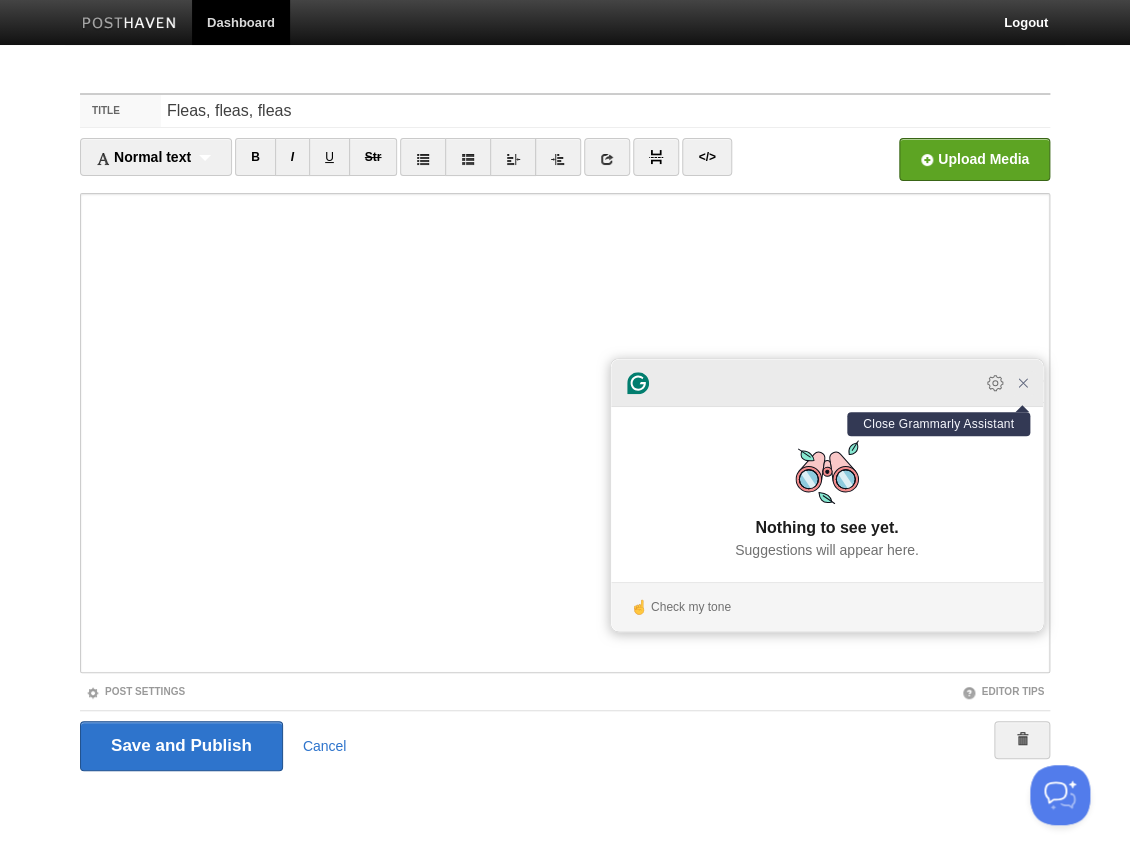 click 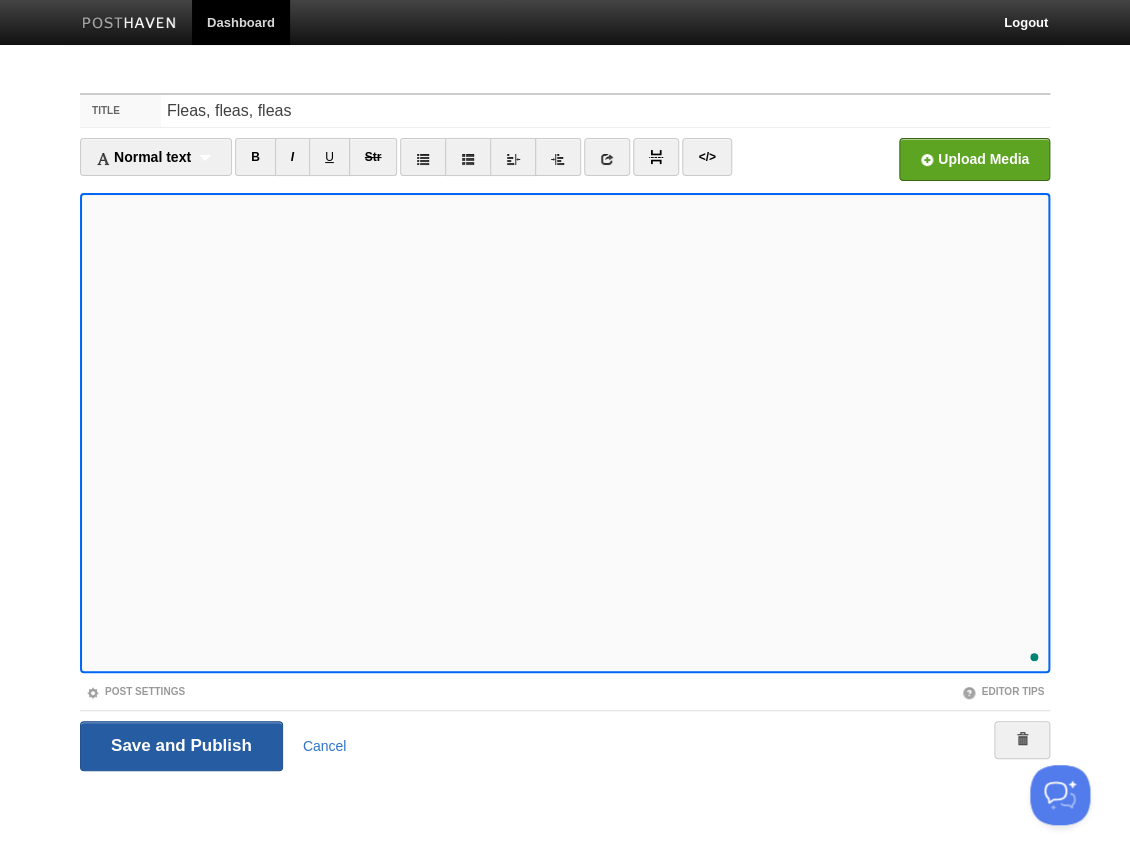 click on "Save and Publish" at bounding box center [181, 746] 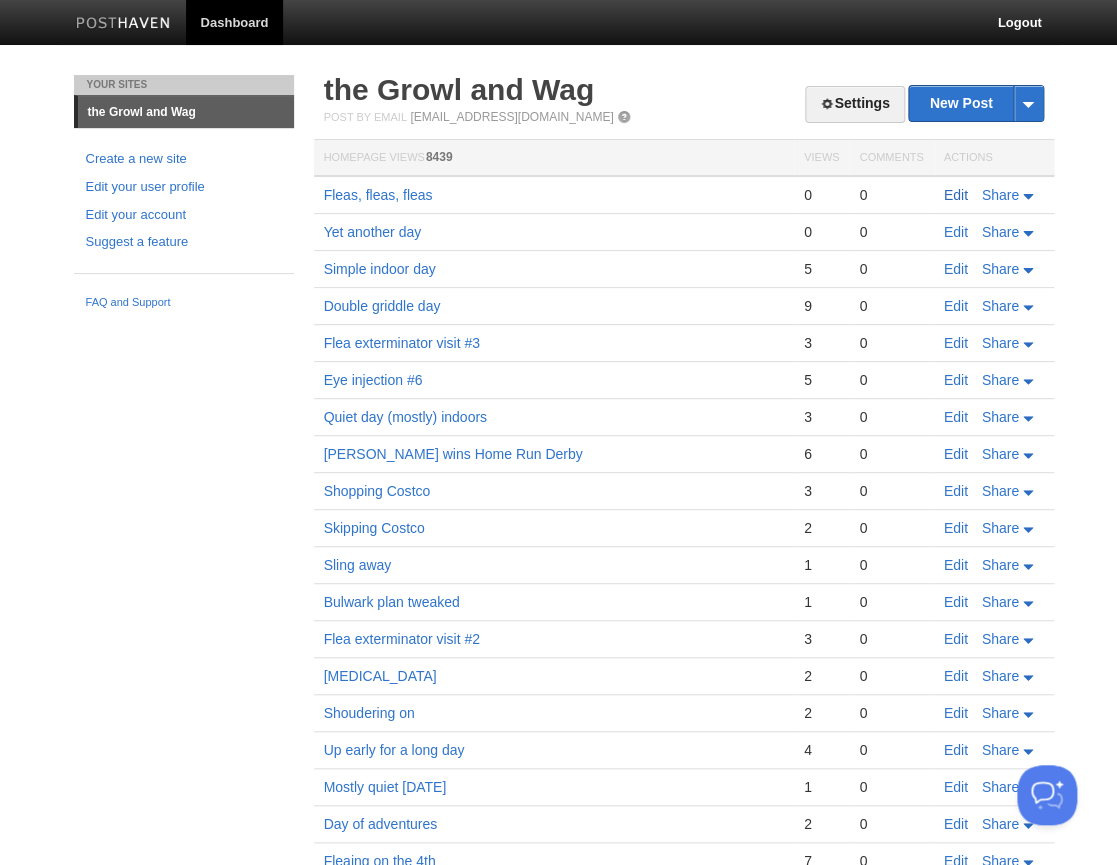 click on "Edit" at bounding box center (956, 195) 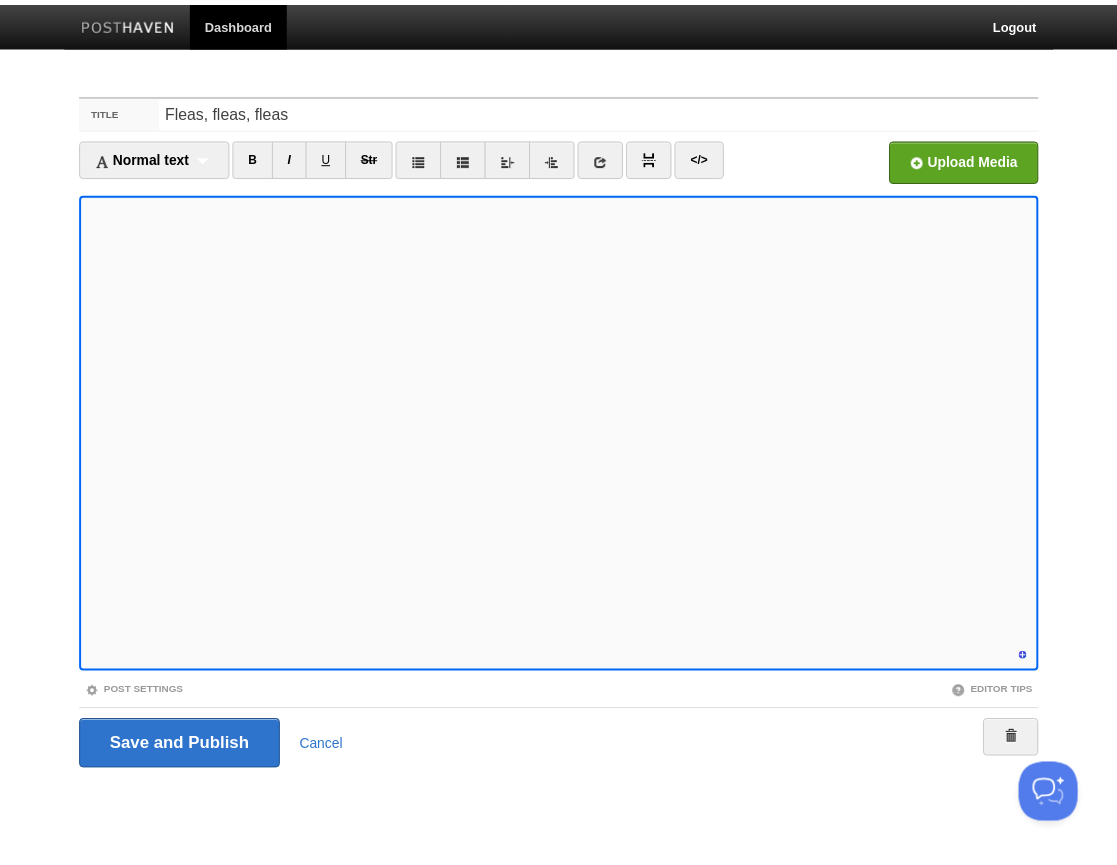 scroll, scrollTop: 46, scrollLeft: 0, axis: vertical 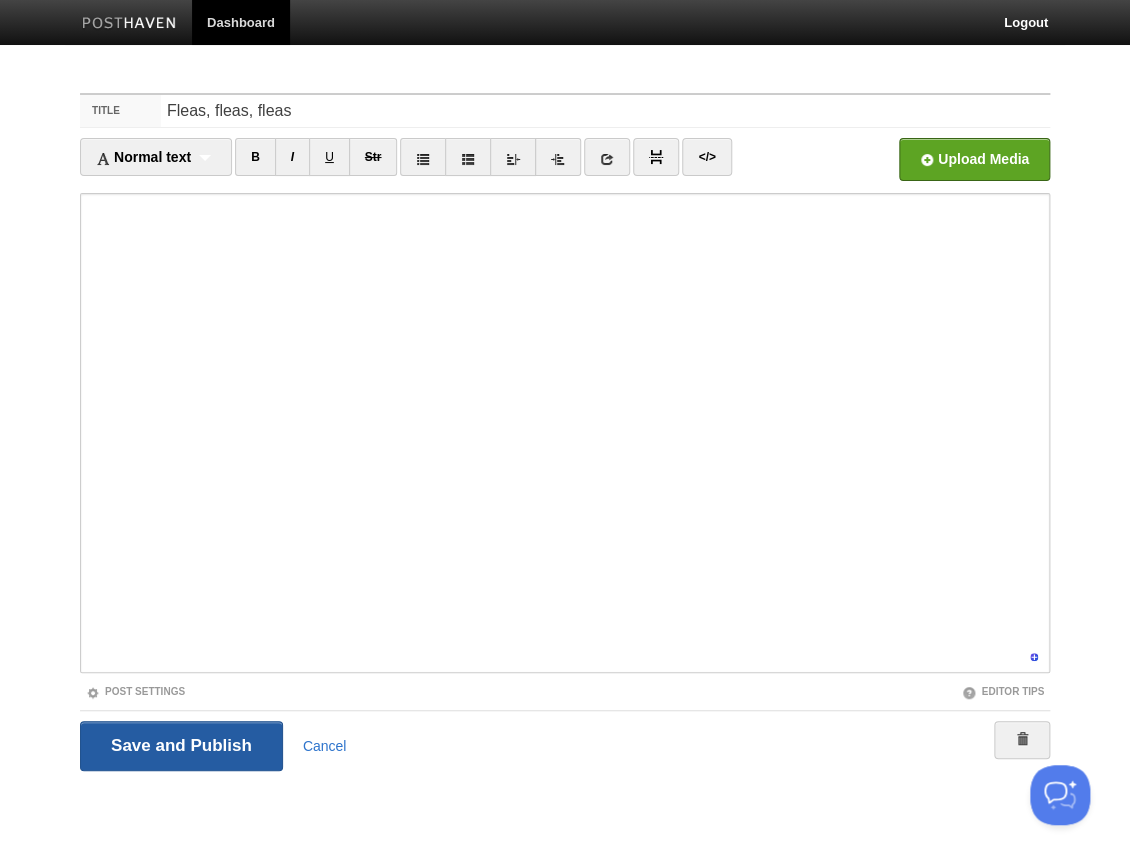 click on "Save and Publish" at bounding box center (181, 746) 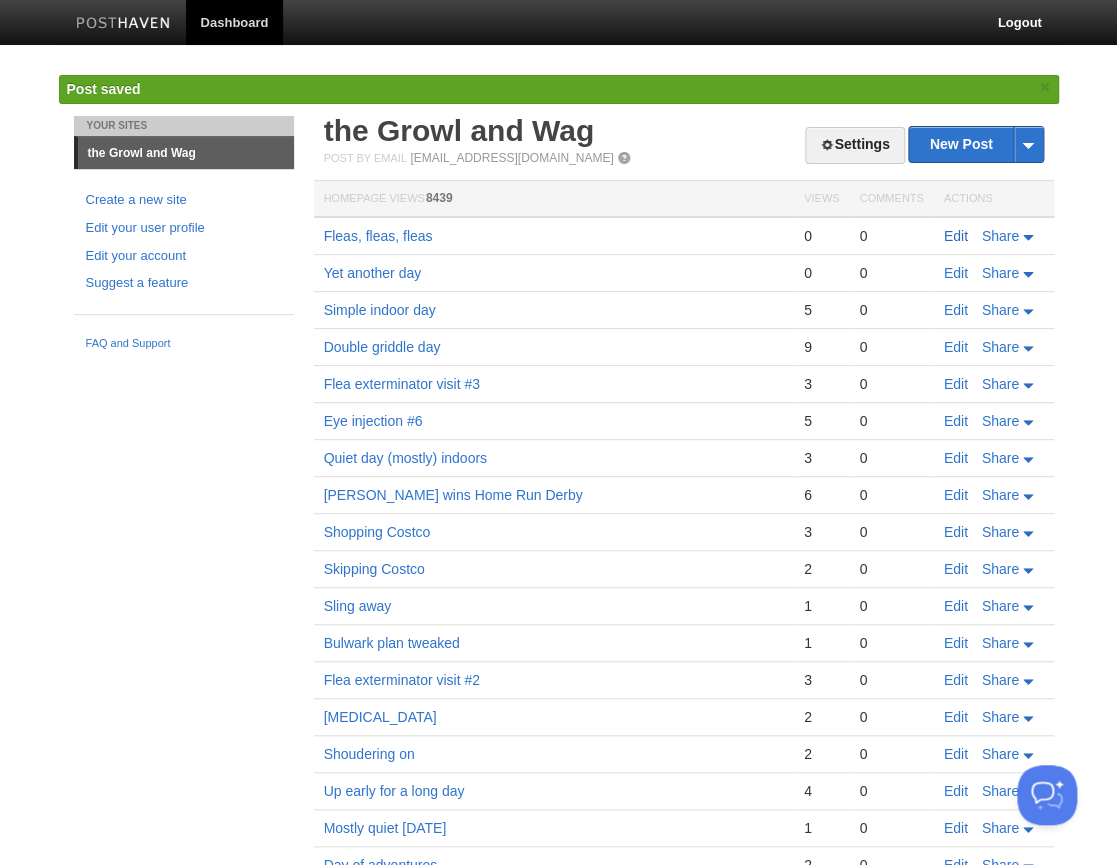 click on "Edit" at bounding box center [956, 236] 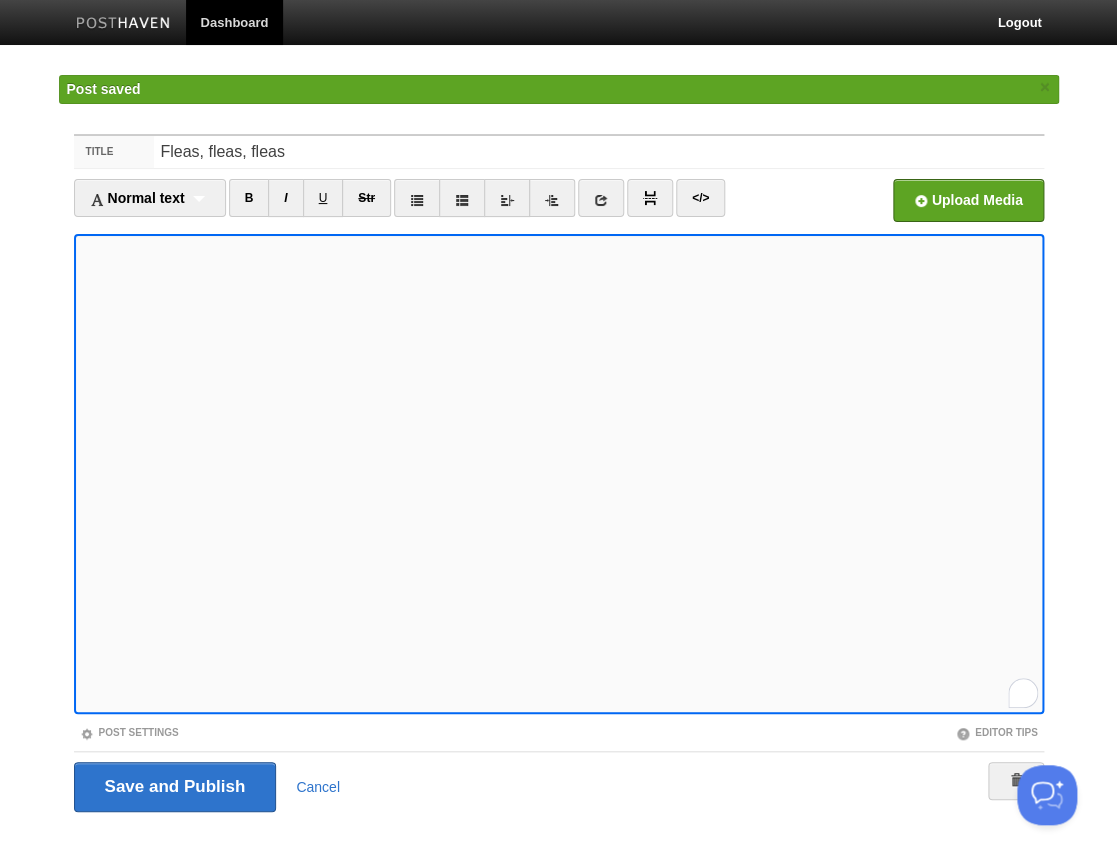 scroll, scrollTop: 46, scrollLeft: 0, axis: vertical 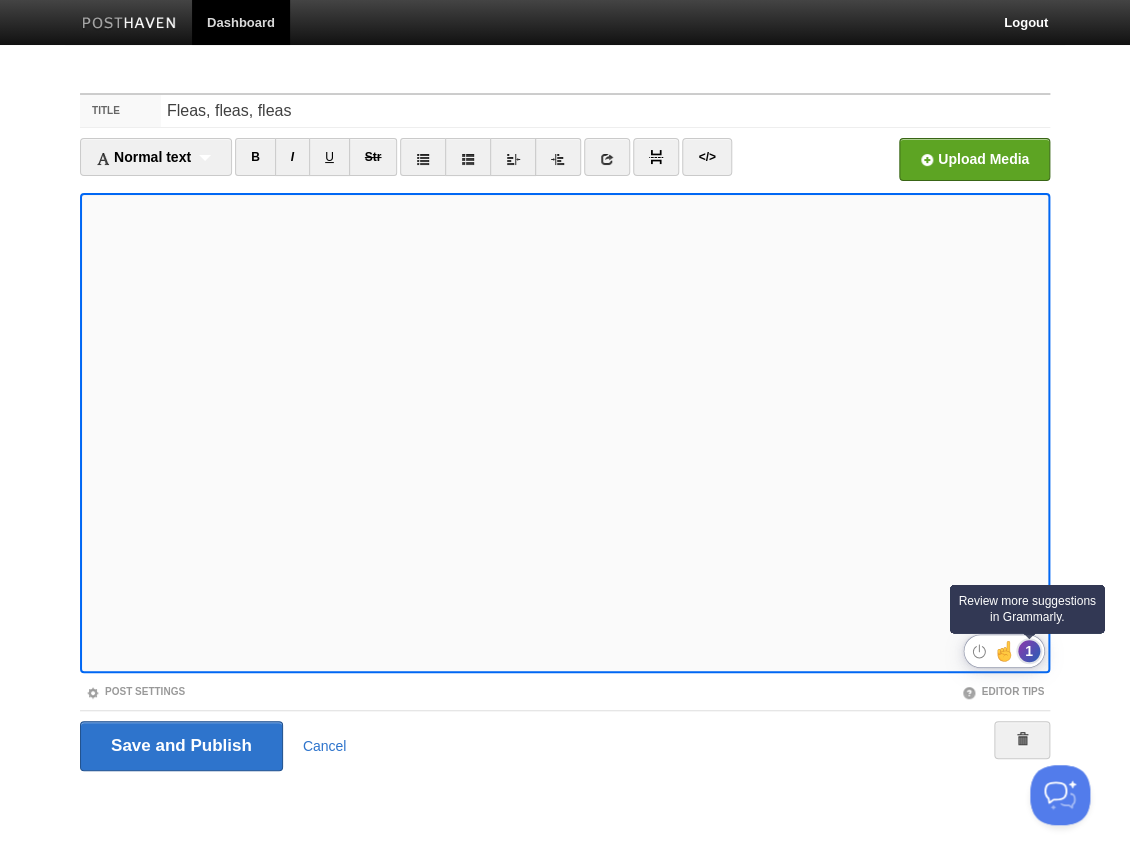 click on "1" 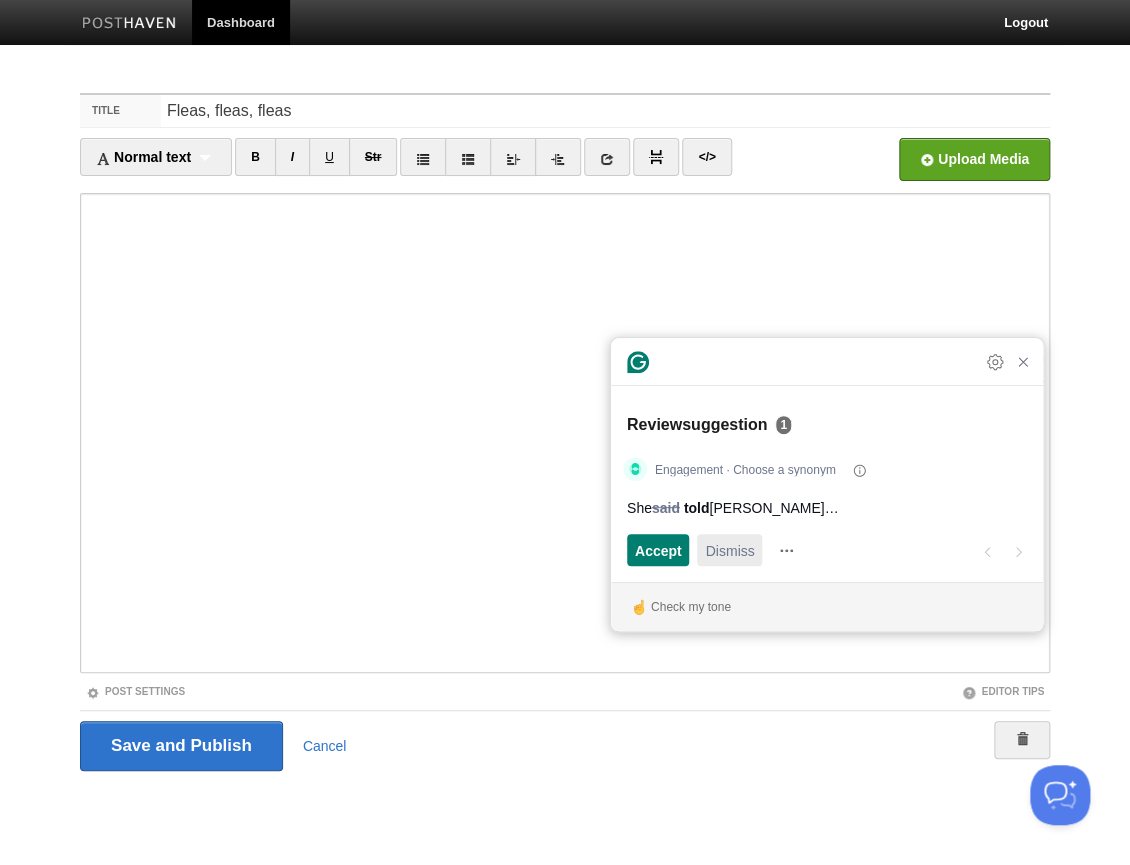 click on "Dismiss" at bounding box center [729, 550] 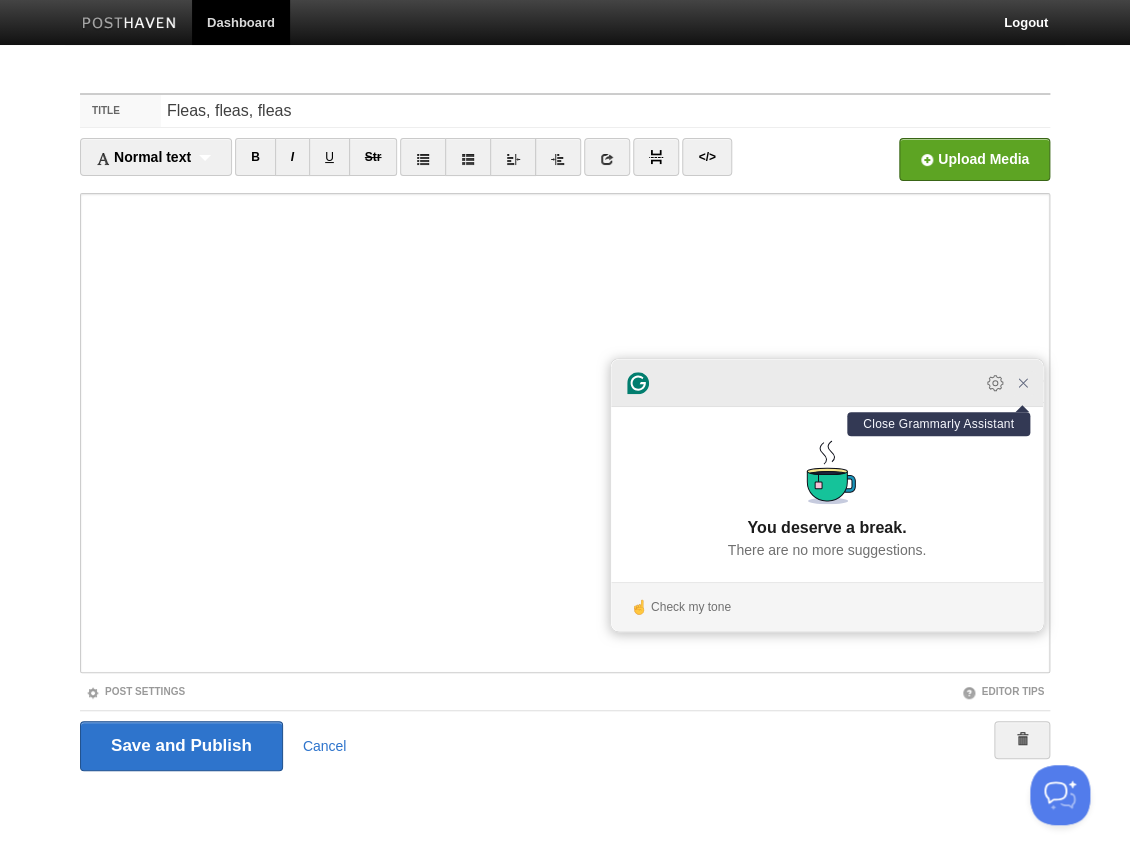 click 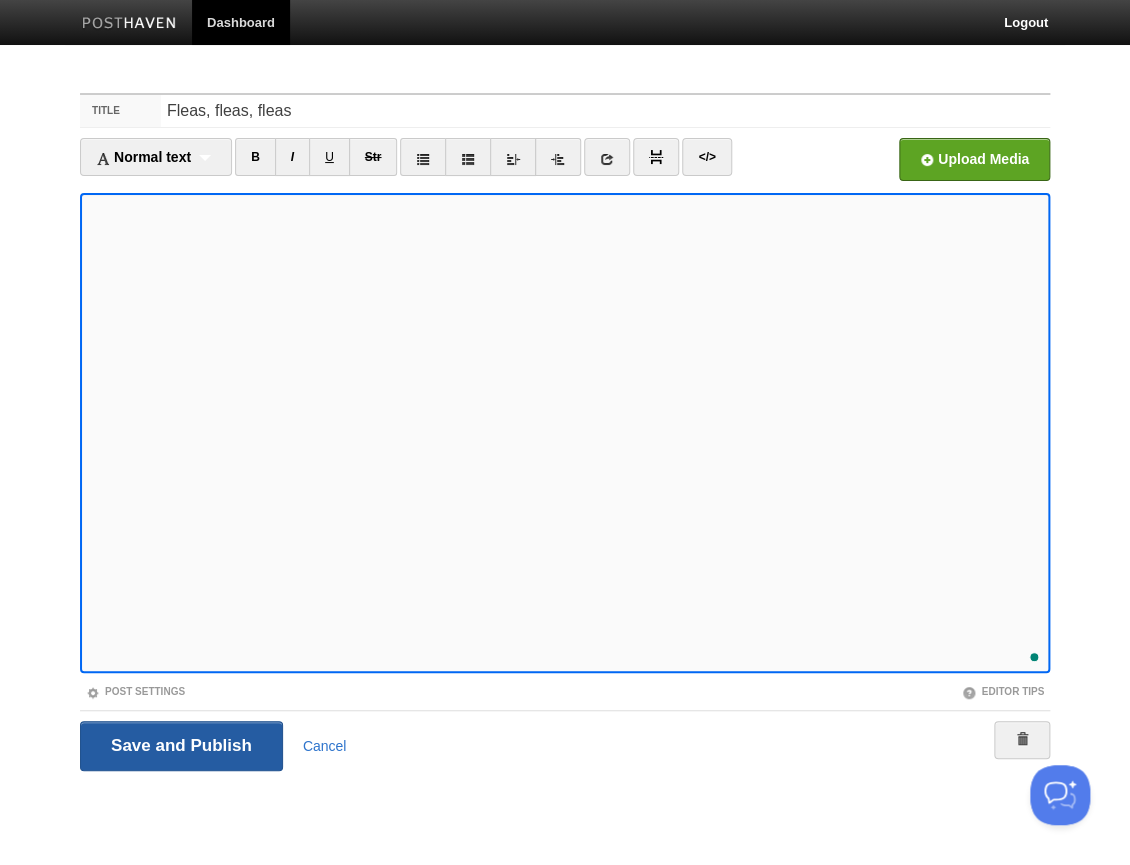 click on "Save and Publish" at bounding box center (181, 746) 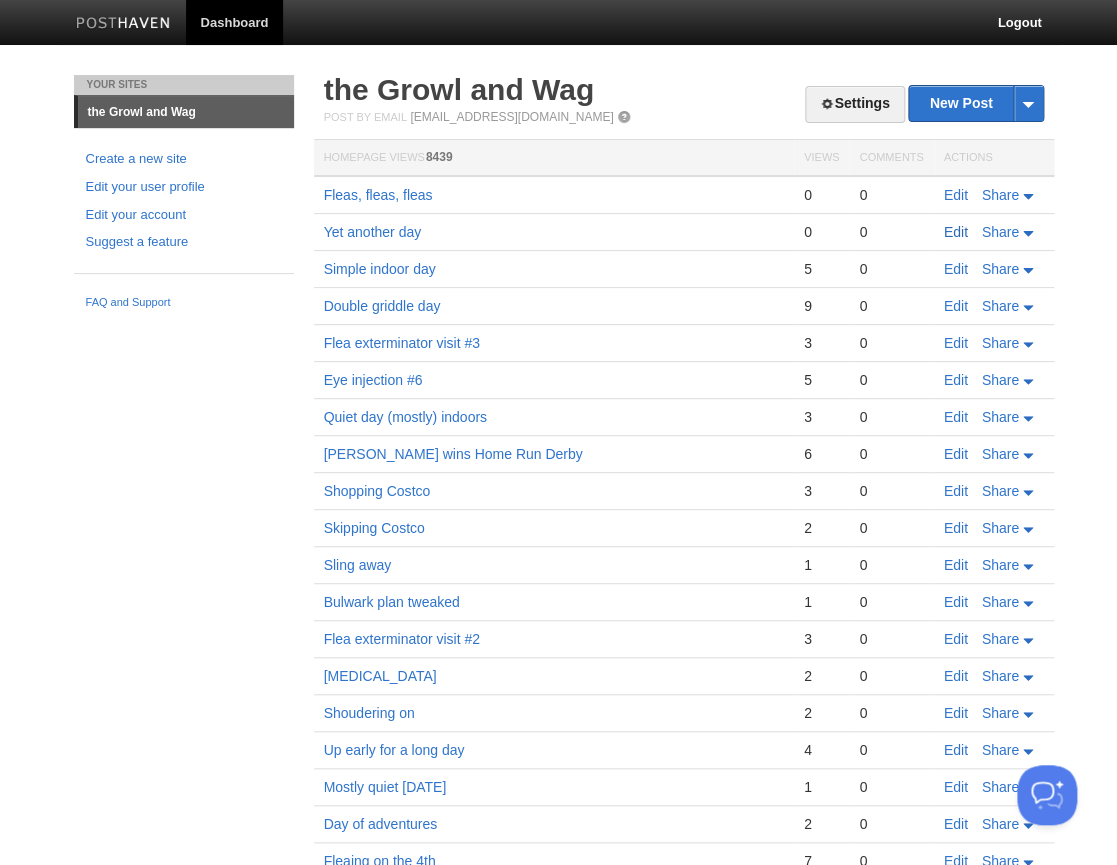 click on "Edit" at bounding box center [956, 232] 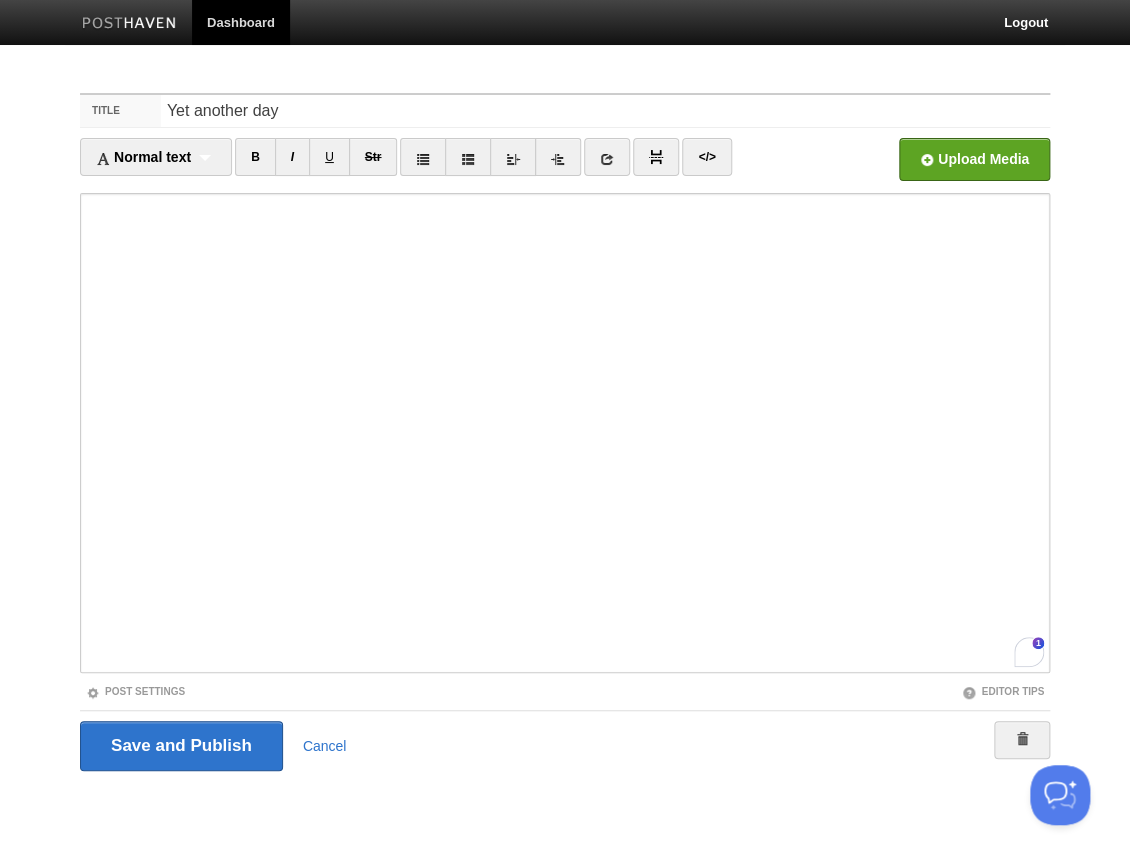 scroll, scrollTop: 0, scrollLeft: 0, axis: both 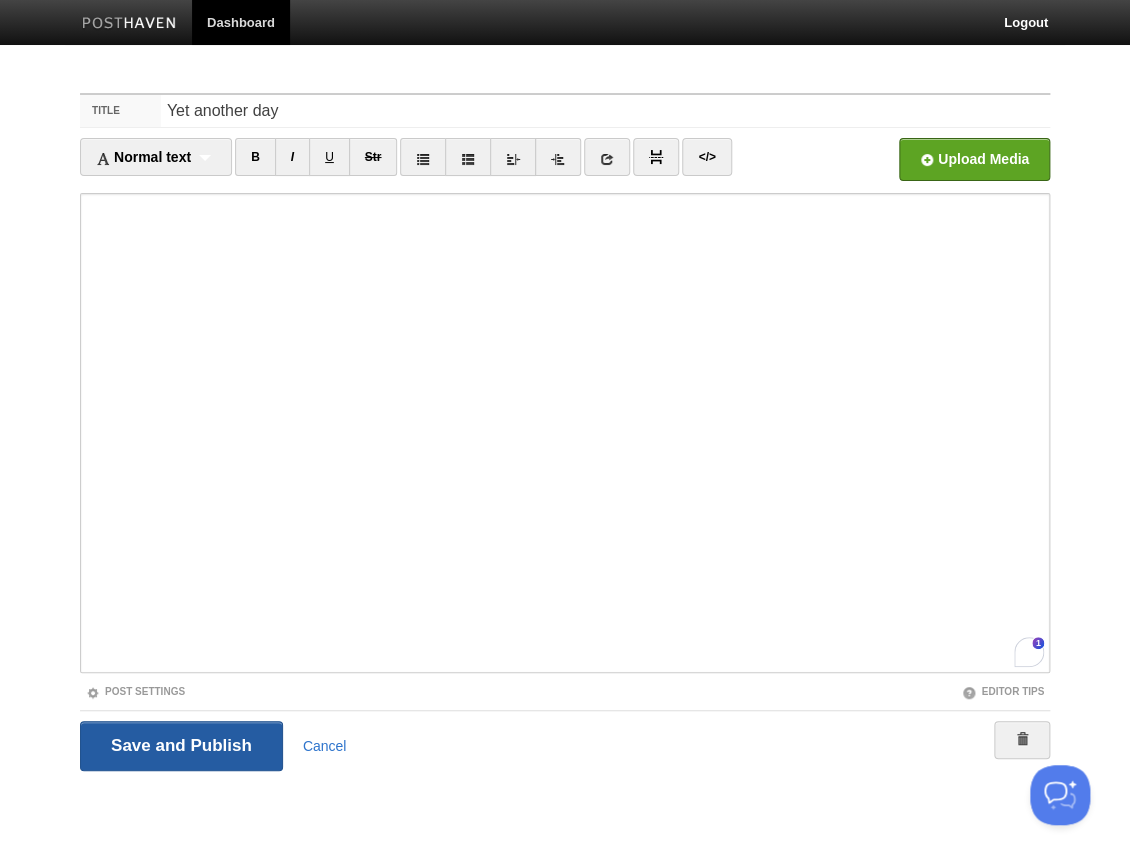 click on "Save and Publish" at bounding box center [181, 746] 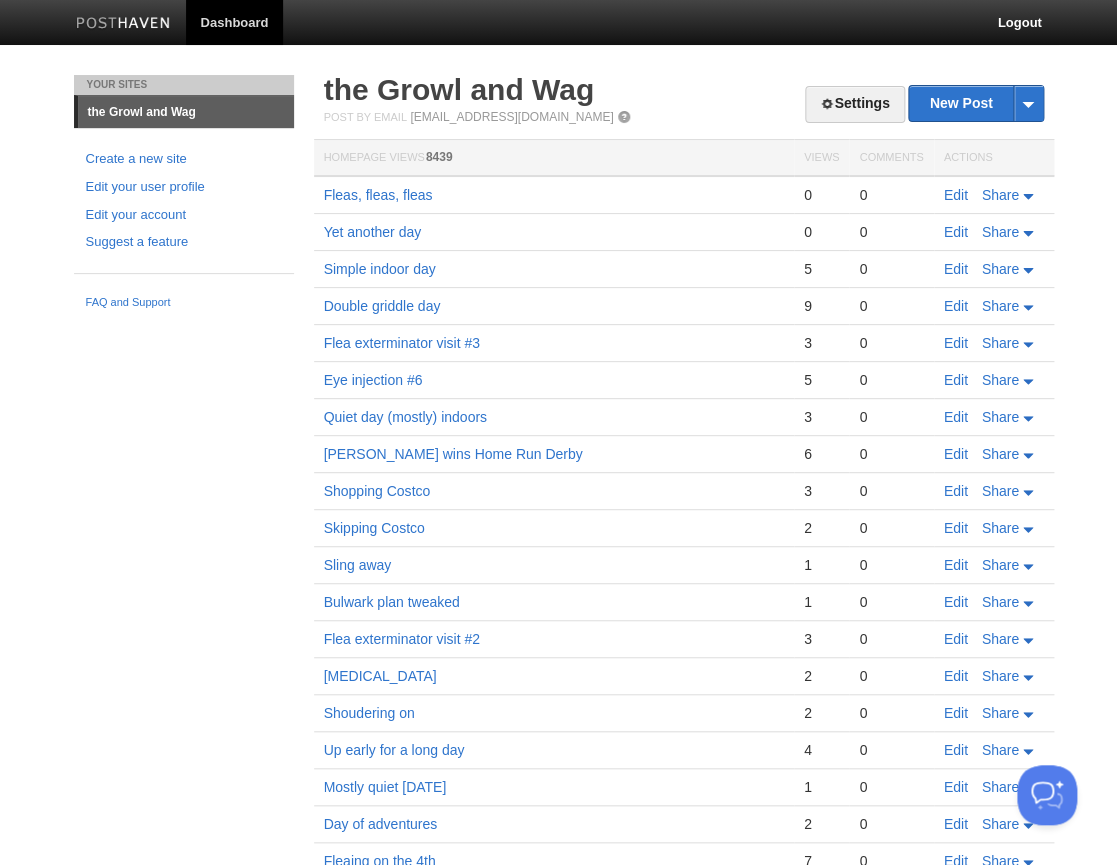 click on "Your Sites the Growl and Wag
Create a new site
Edit your user profile
Edit your account
Suggest a feature
FAQ and Support
Settings
New Post
by Web
by Email
the Growl and Wag
Post by Email
post@growlandwag.posthaven.com
Homepage Views
8439
Views
Comments
Actions
Fleas, fleas, fleas
0
0
Edit
Share
Yet another day
0
0
Edit" at bounding box center [559, 551] 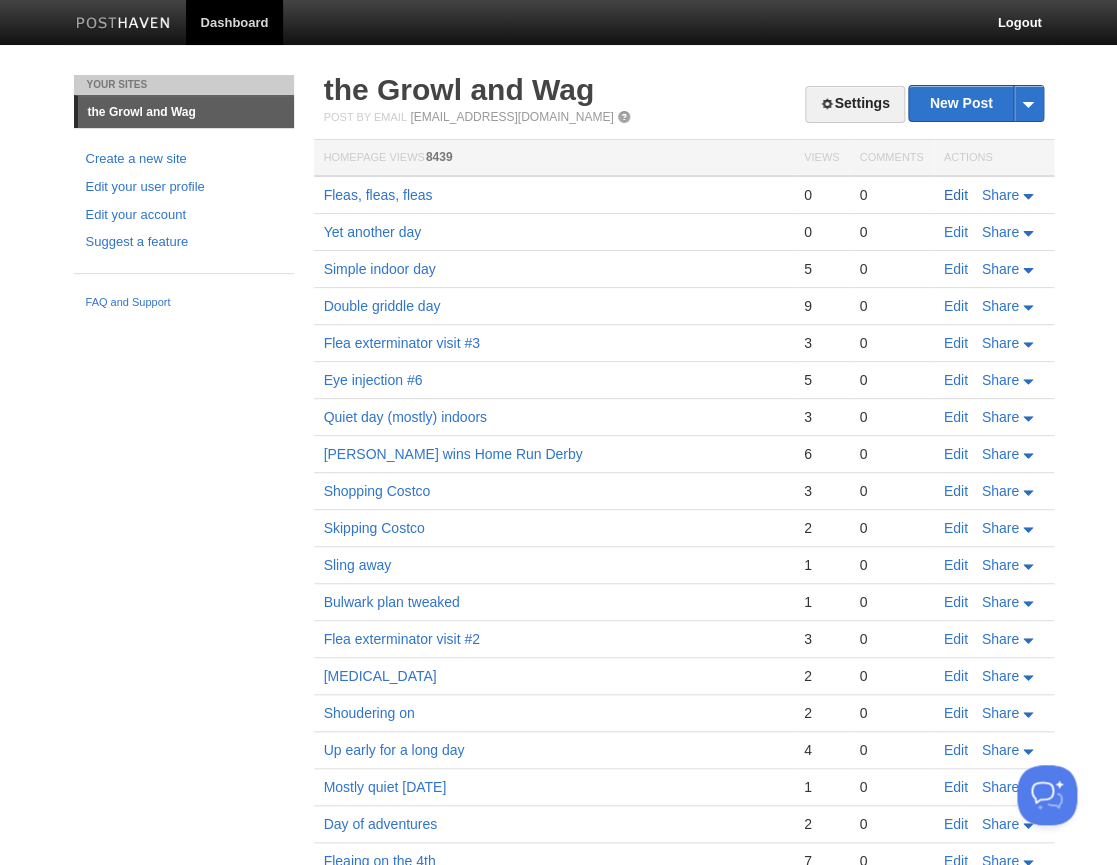 click on "Edit" at bounding box center [956, 195] 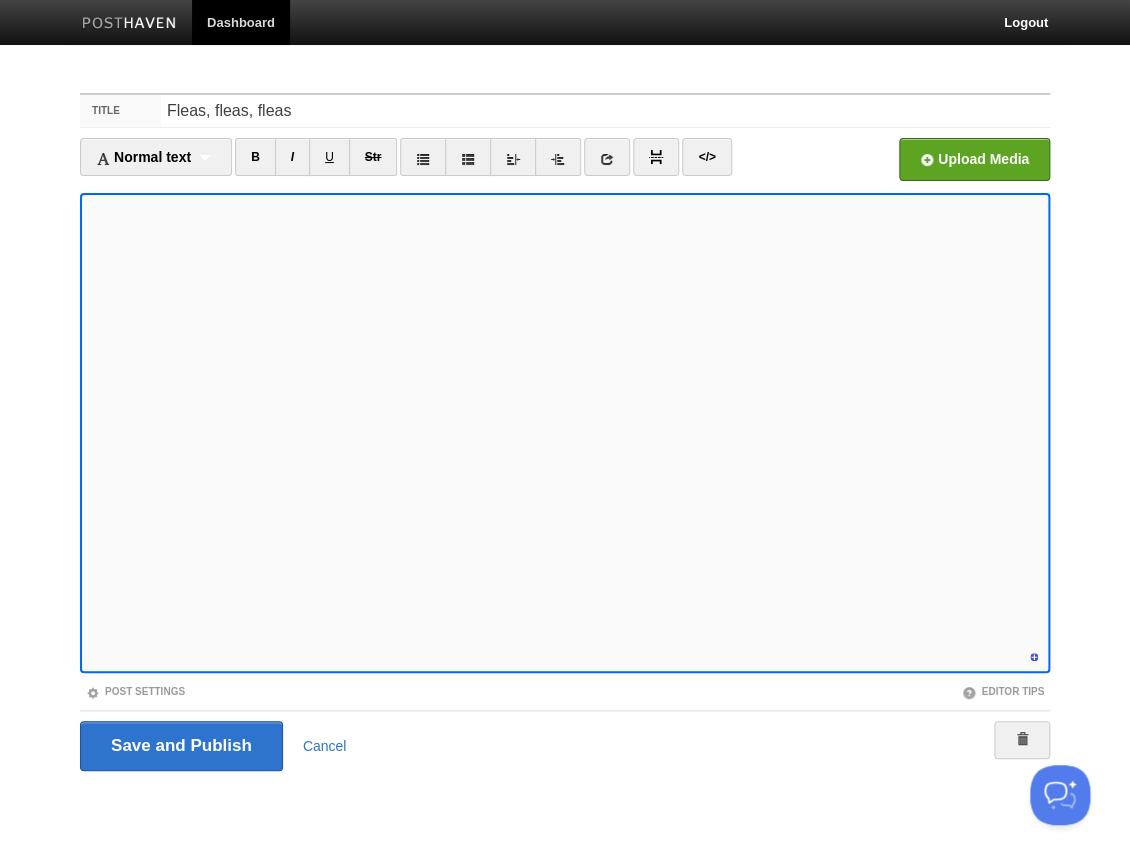 scroll, scrollTop: 0, scrollLeft: 0, axis: both 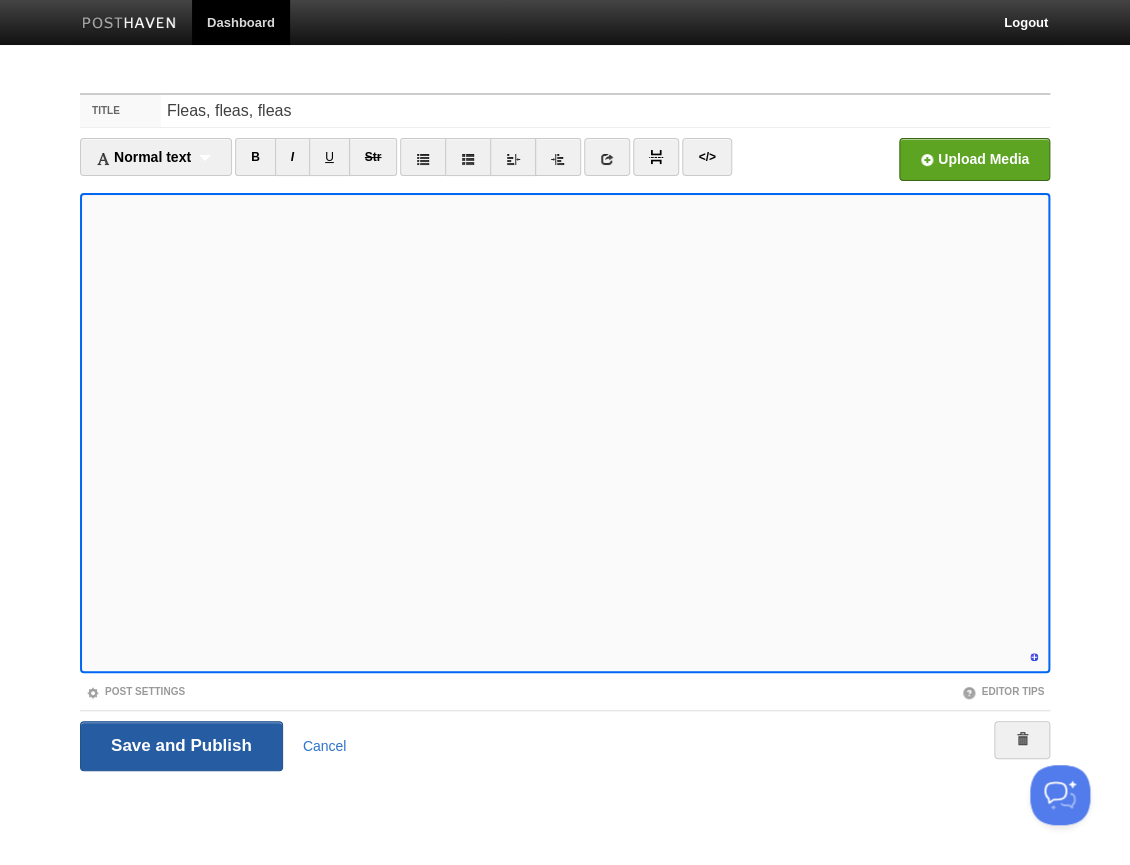 click on "Save and Publish" at bounding box center (181, 746) 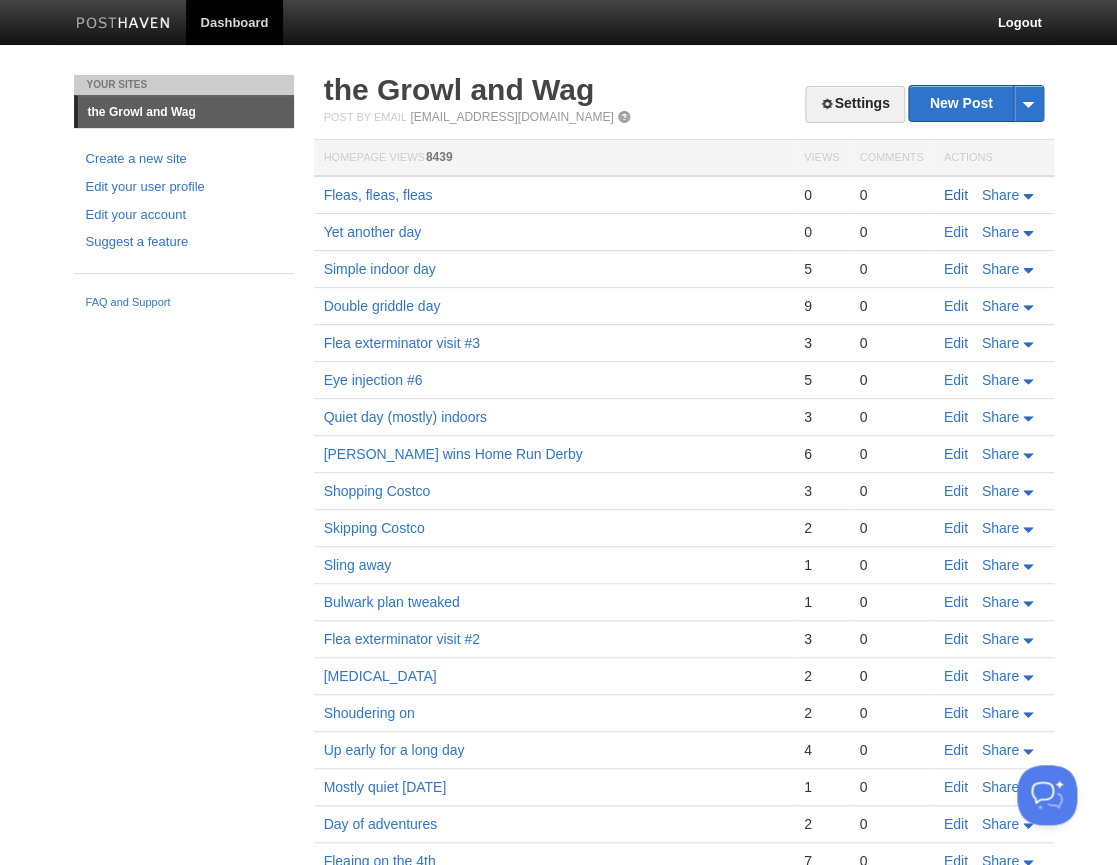 click on "Edit" at bounding box center (956, 195) 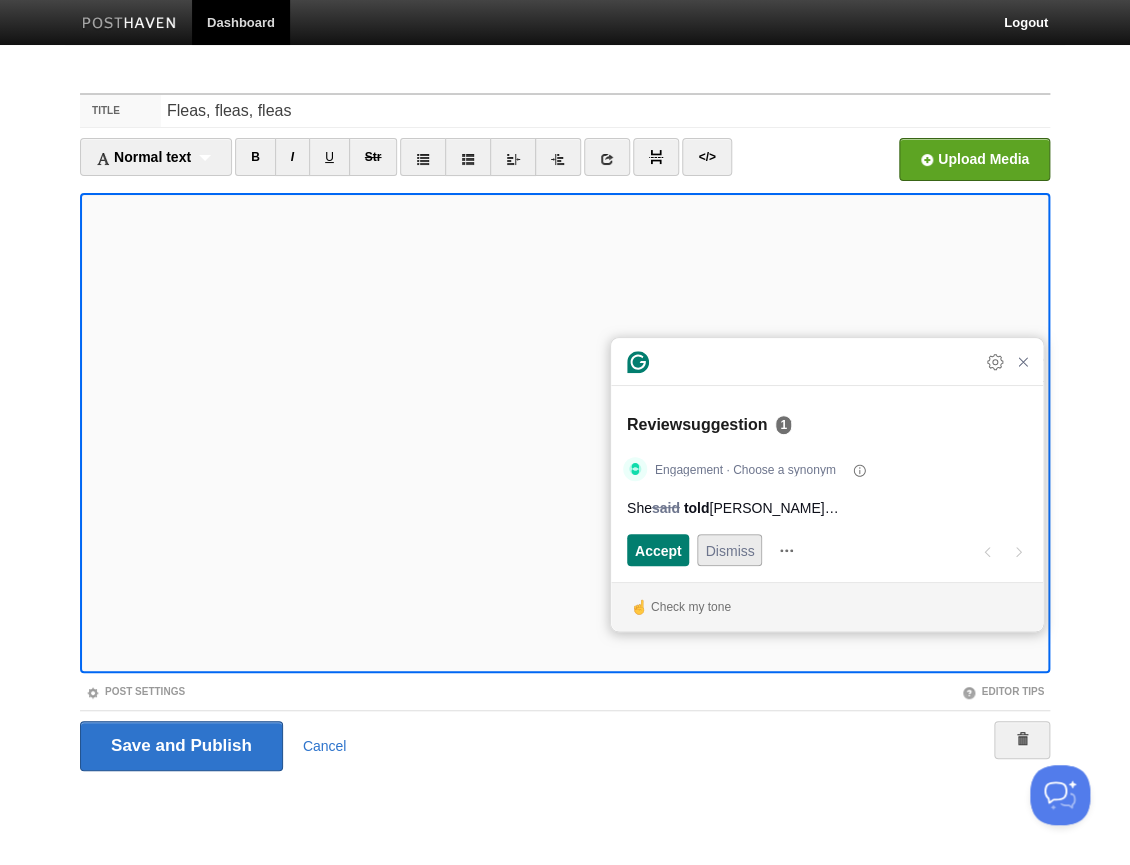 scroll, scrollTop: 0, scrollLeft: 0, axis: both 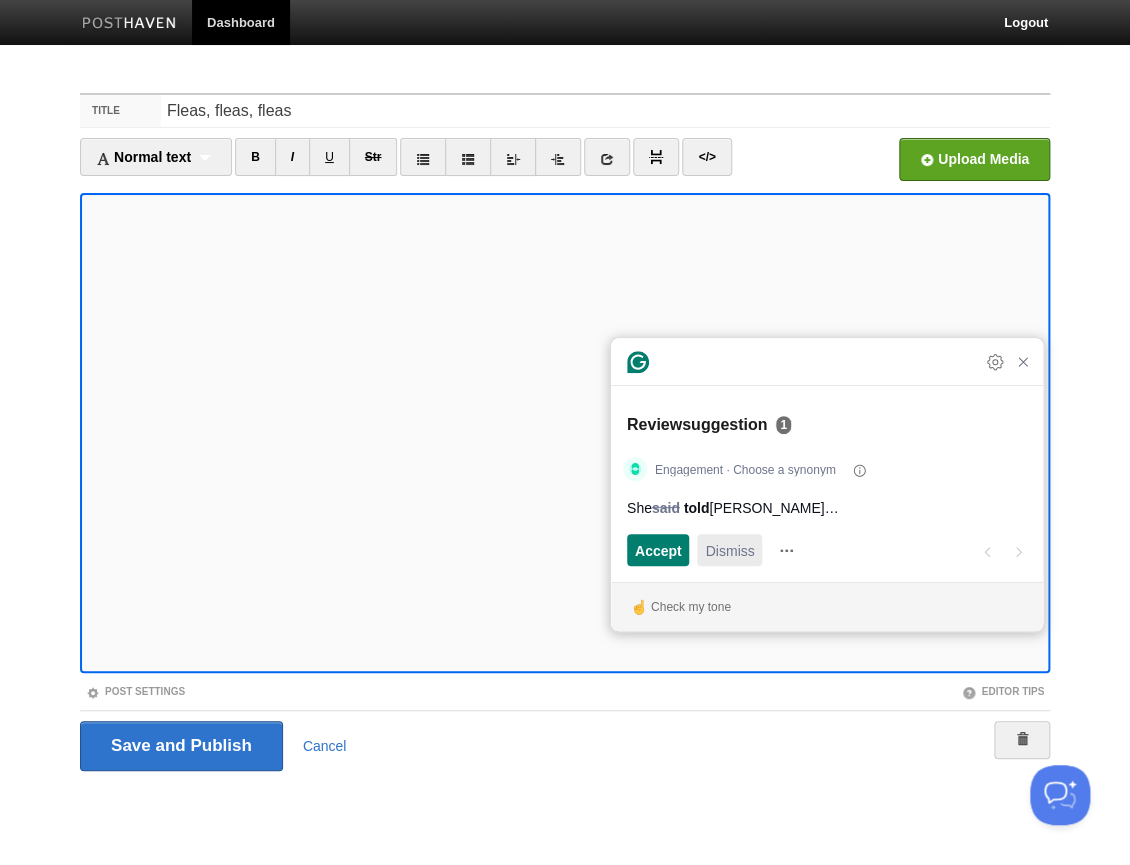 click on "Dismiss" at bounding box center (729, 550) 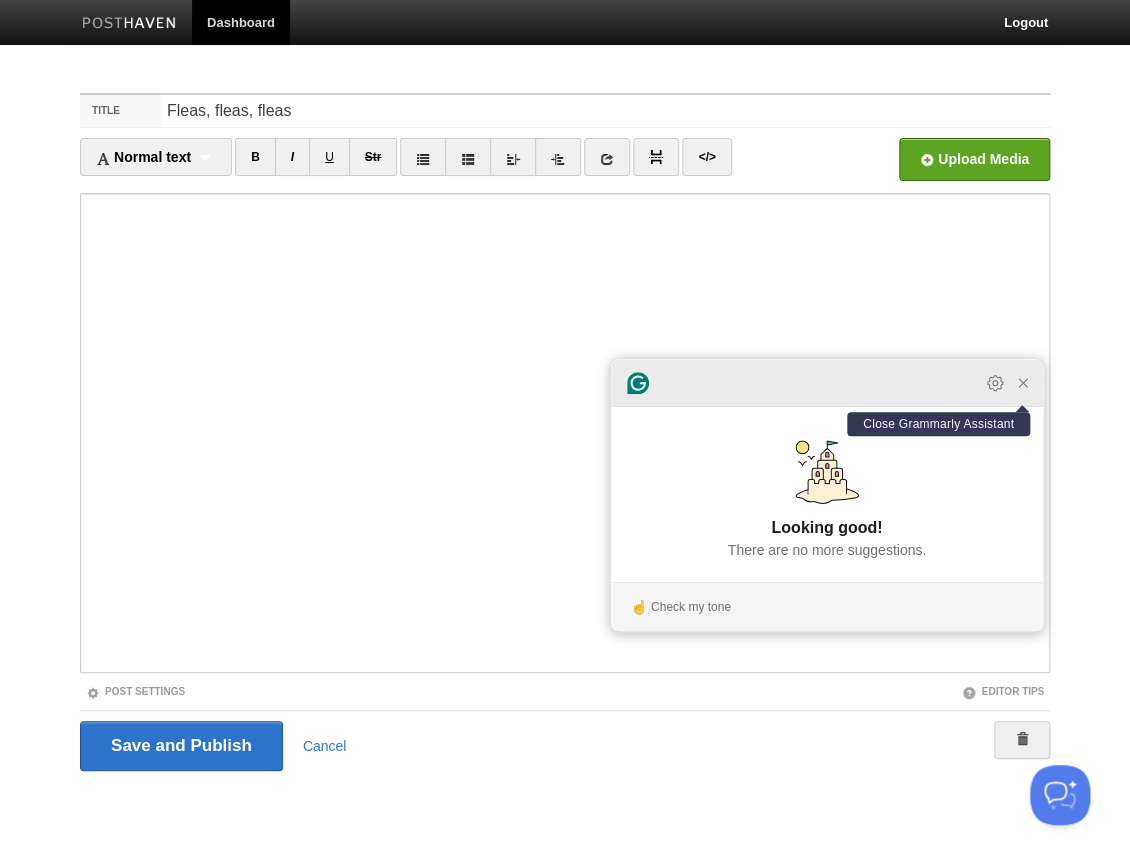 click 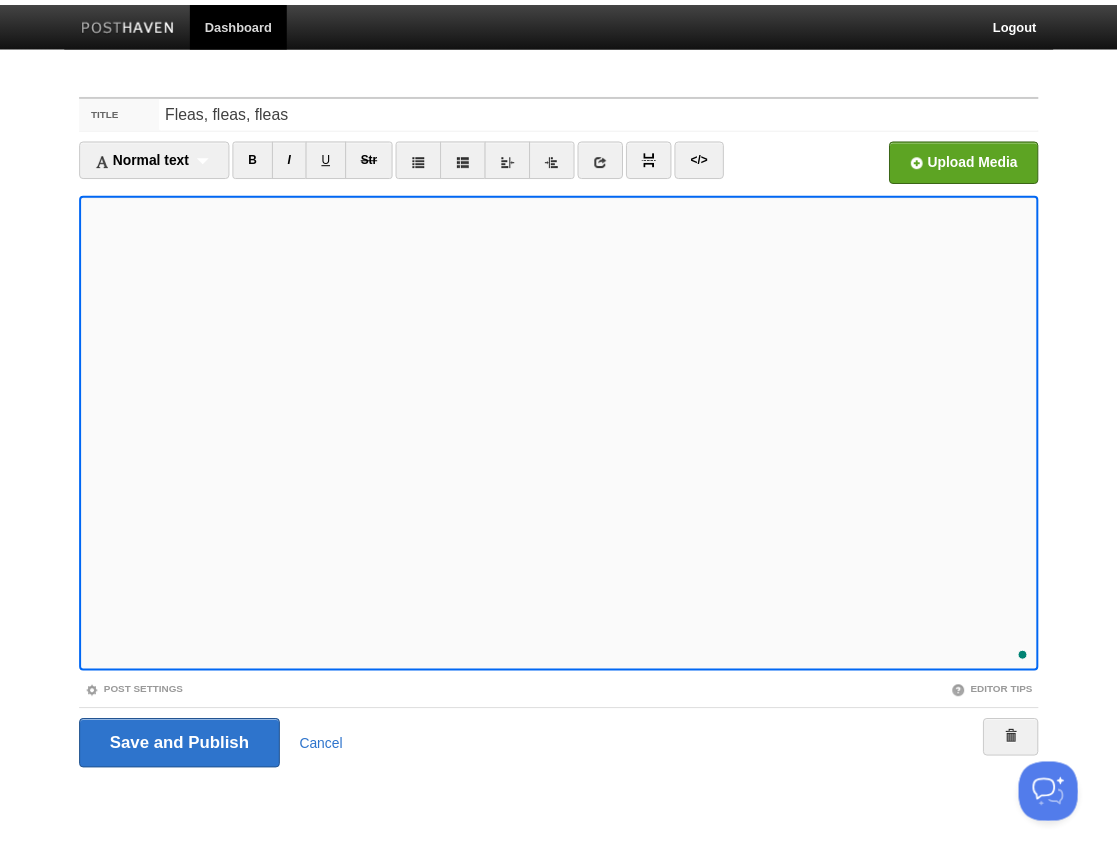 scroll, scrollTop: 86, scrollLeft: 0, axis: vertical 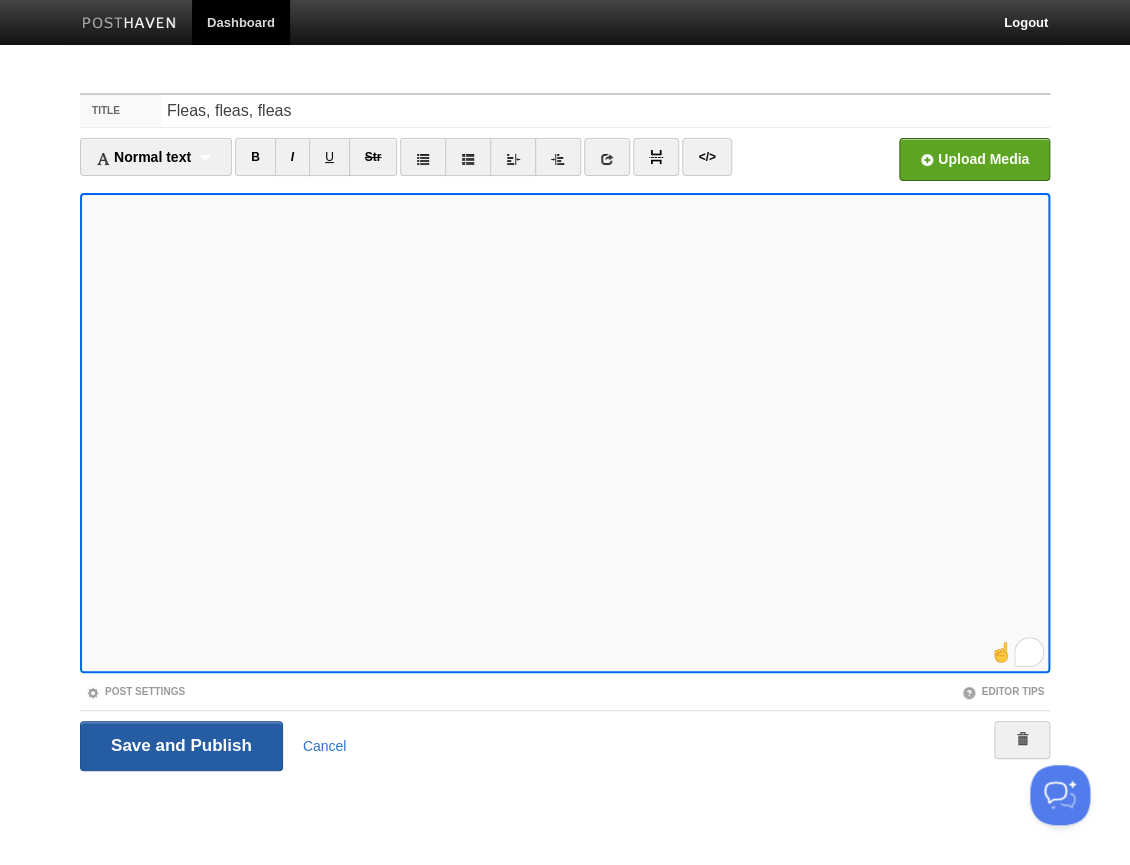 click on "Save and Publish" at bounding box center (181, 746) 